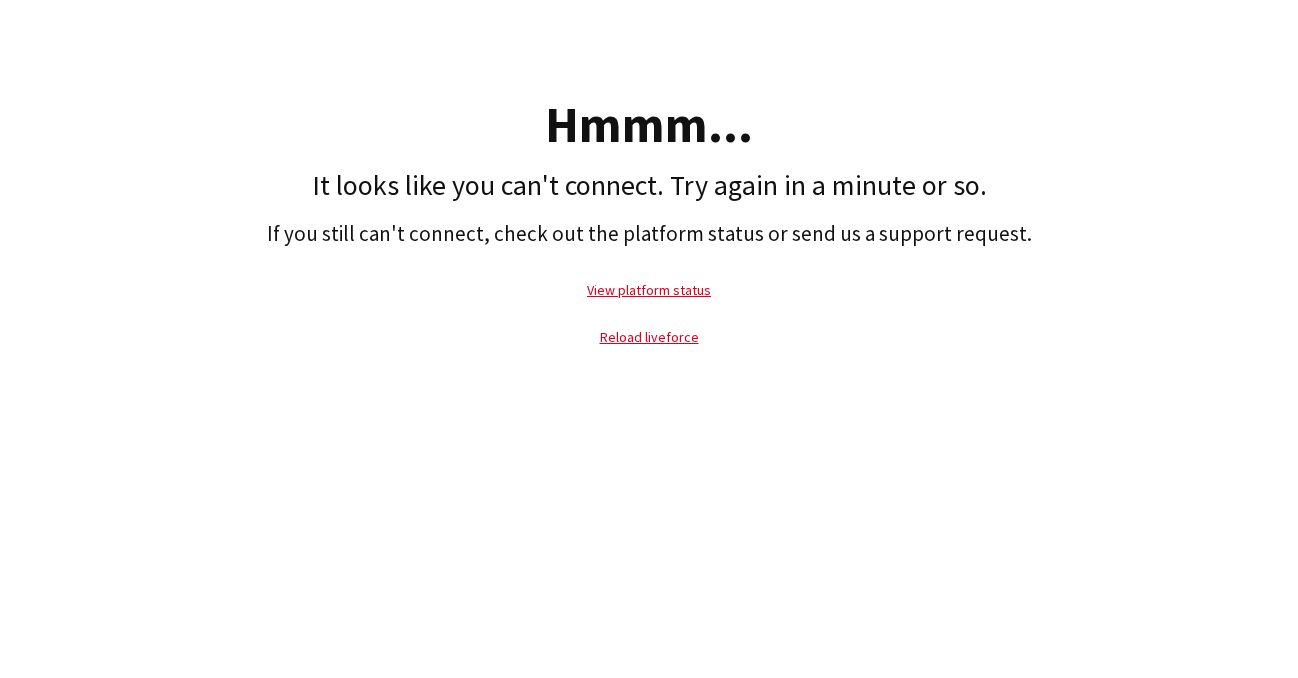 scroll, scrollTop: 0, scrollLeft: 0, axis: both 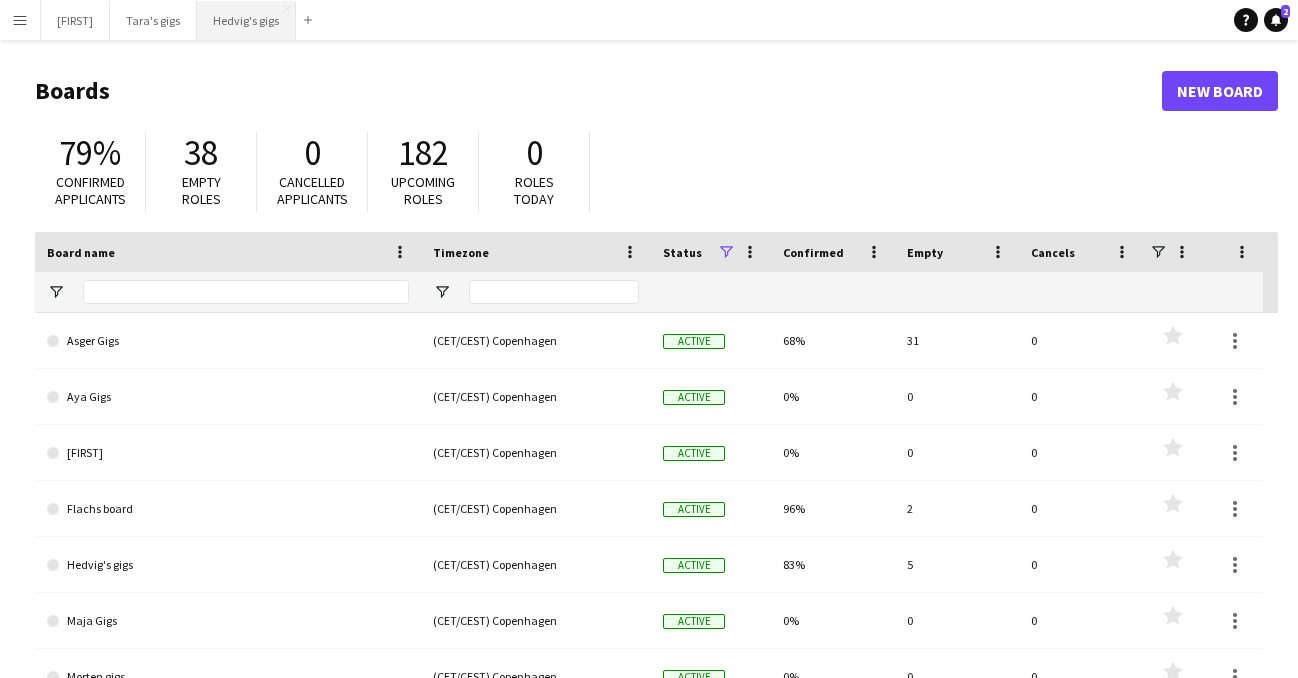 click on "Hedvig's gigs
Close" at bounding box center (246, 20) 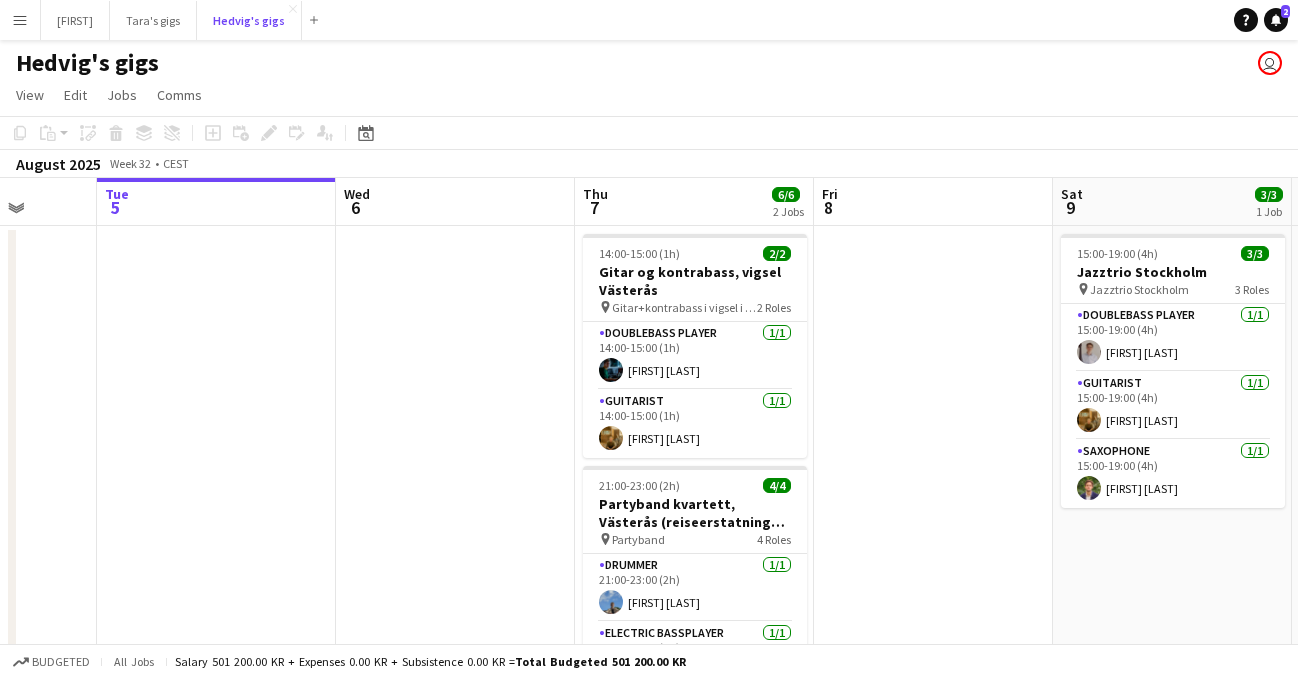 scroll, scrollTop: 0, scrollLeft: 673, axis: horizontal 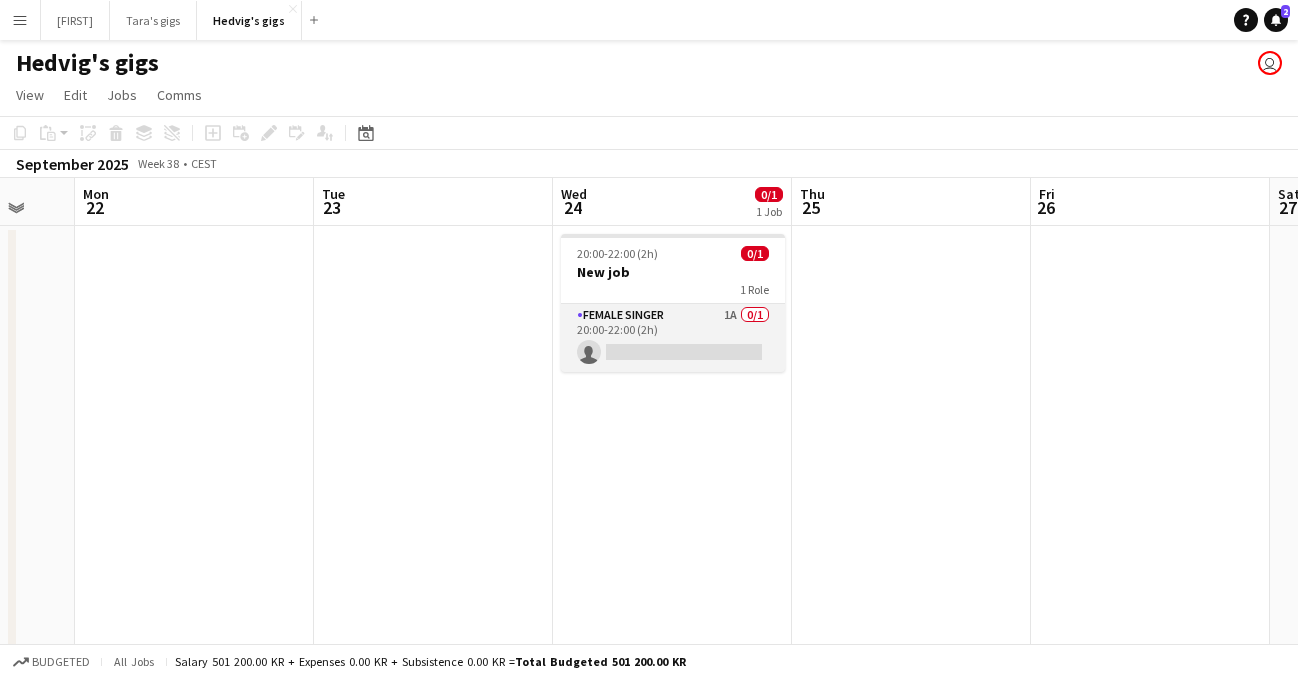 click on "Female Singer   1A   0/1   [TIME]-[TIME] ([TIME])
single-neutral-actions" at bounding box center (673, 338) 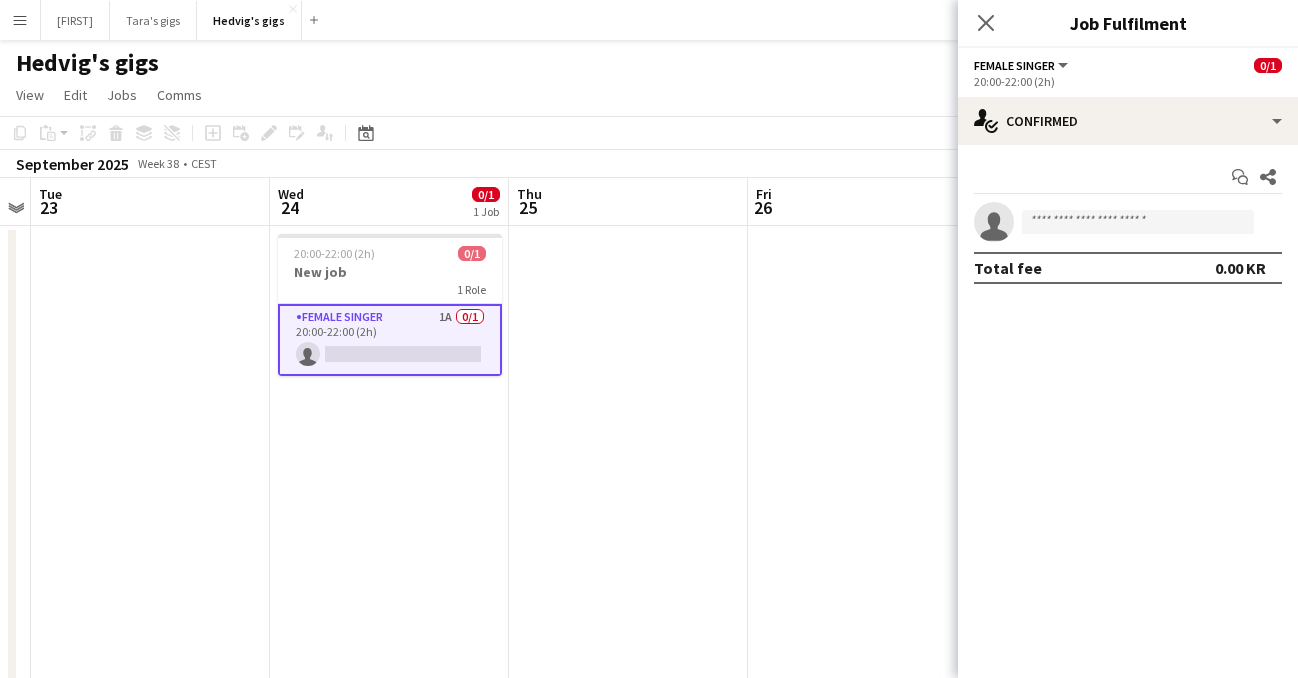 scroll, scrollTop: 0, scrollLeft: 698, axis: horizontal 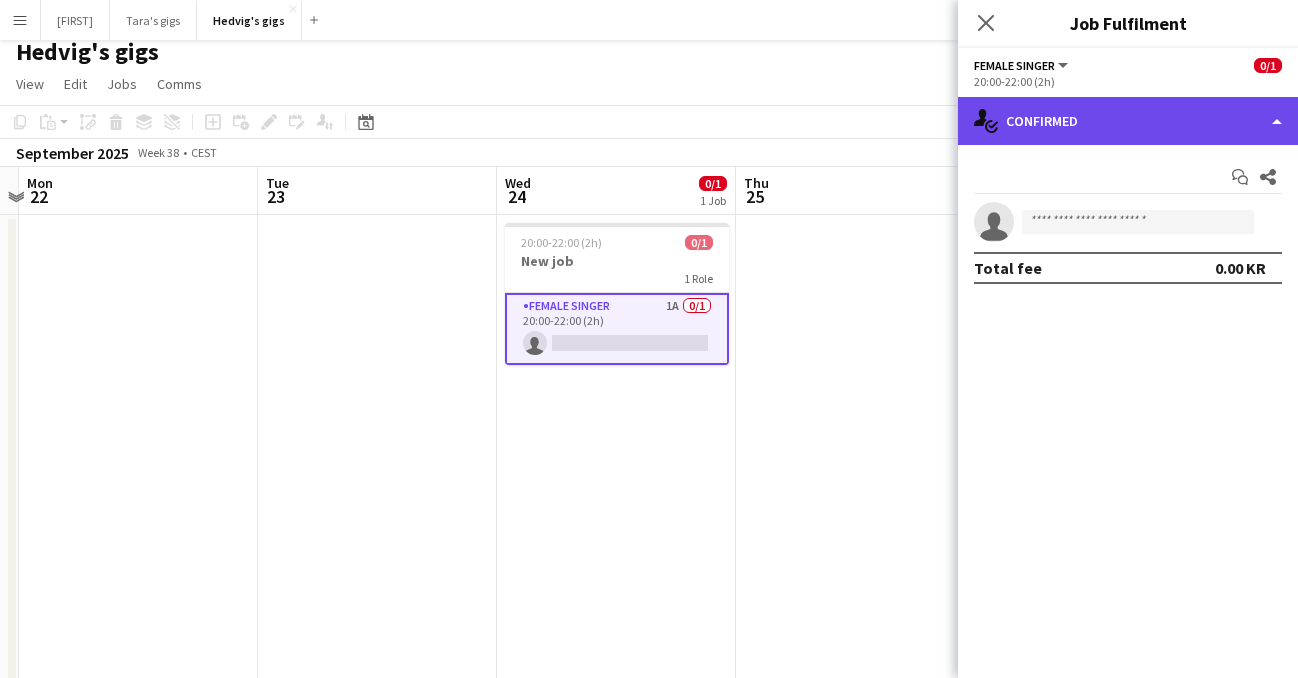 click on "single-neutral-actions-check-2
Confirmed" 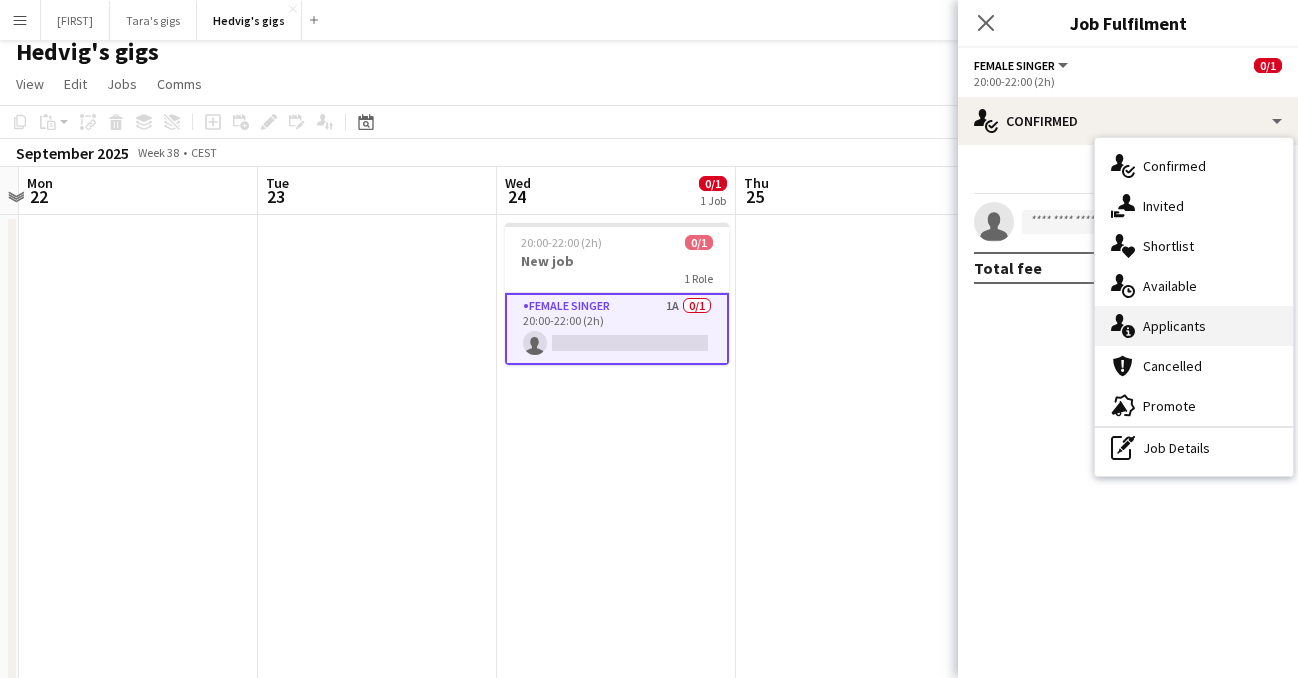 click on "single-neutral-actions-information
Applicants" at bounding box center (1194, 326) 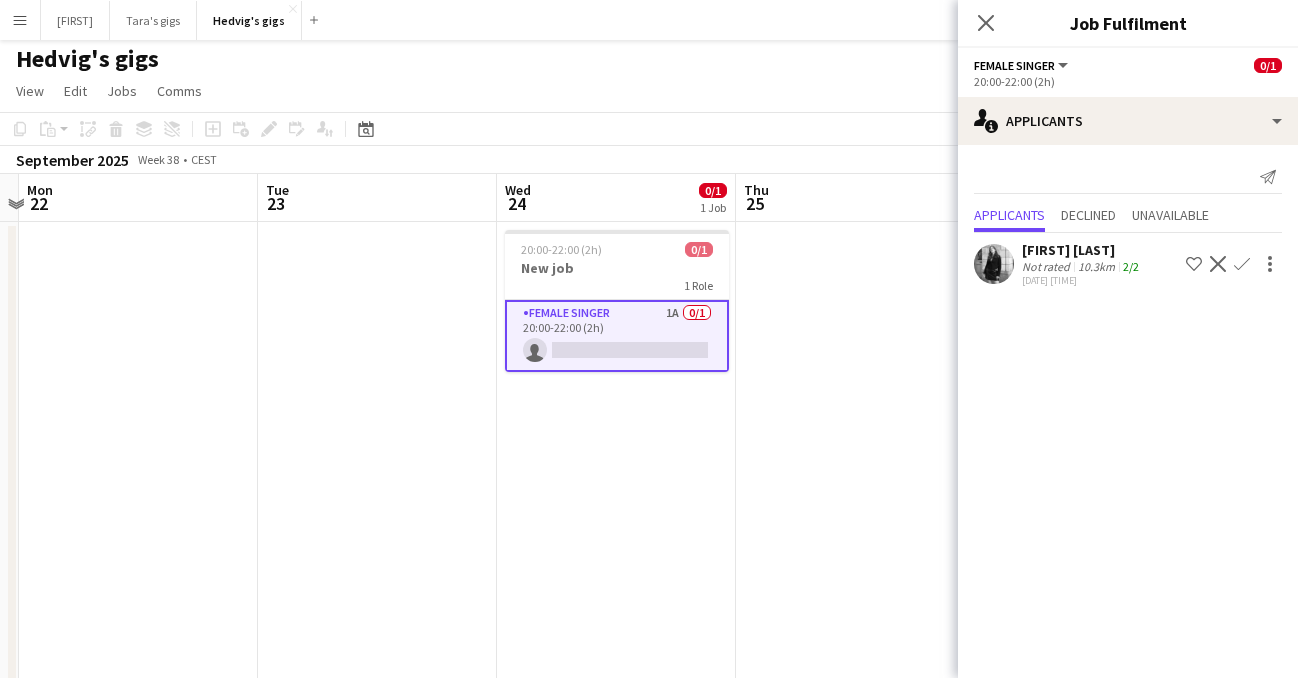 scroll, scrollTop: 9, scrollLeft: 0, axis: vertical 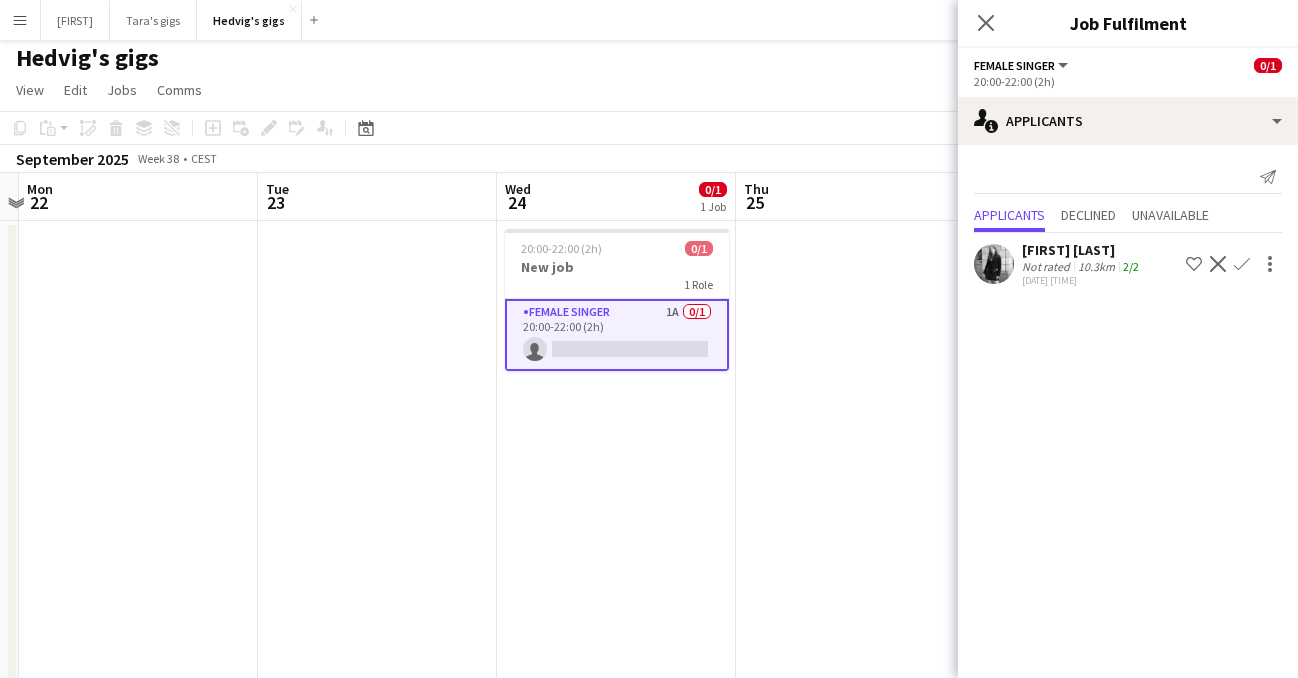 drag, startPoint x: 1238, startPoint y: 265, endPoint x: 1201, endPoint y: 368, distance: 109.444046 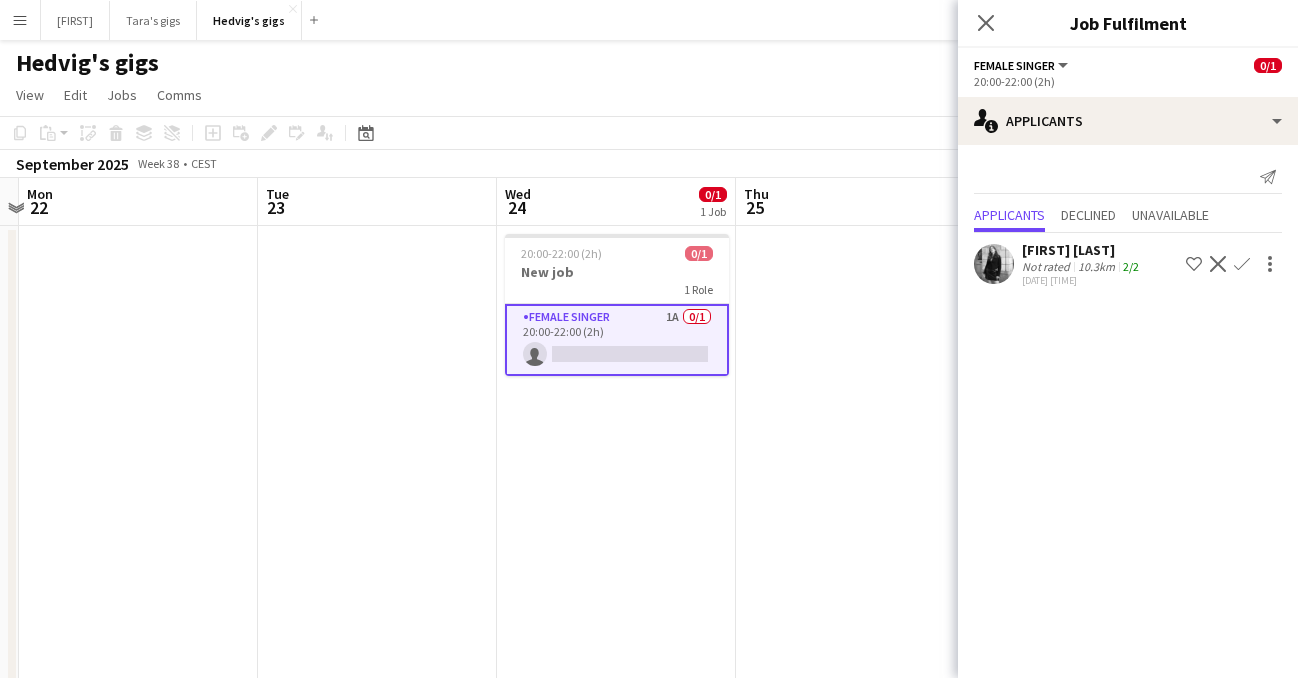 click on "Confirm" 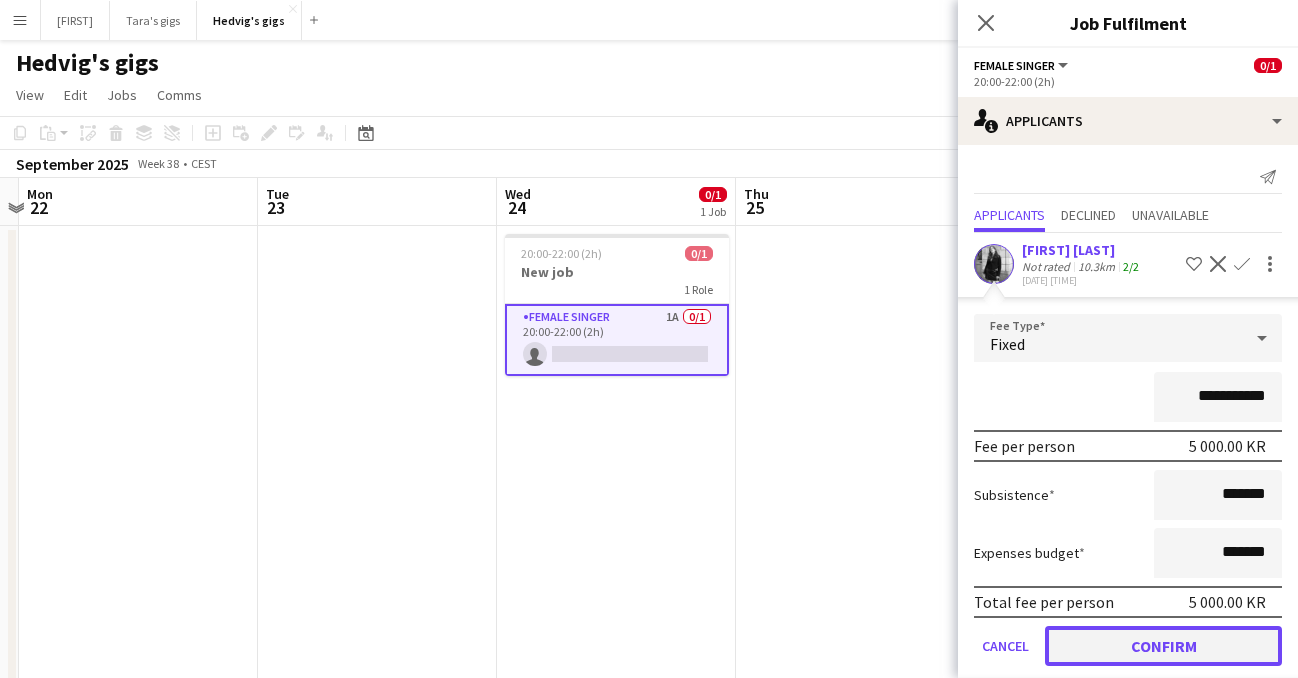 click on "Confirm" 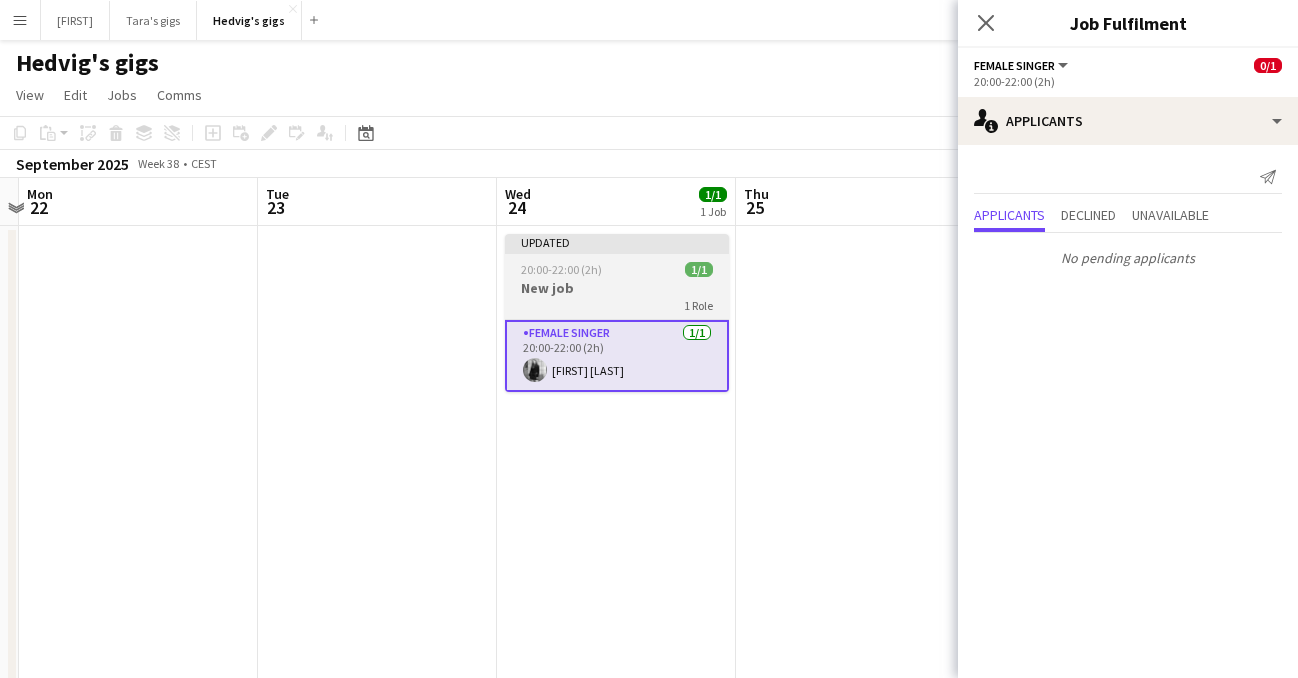 click at bounding box center (617, 252) 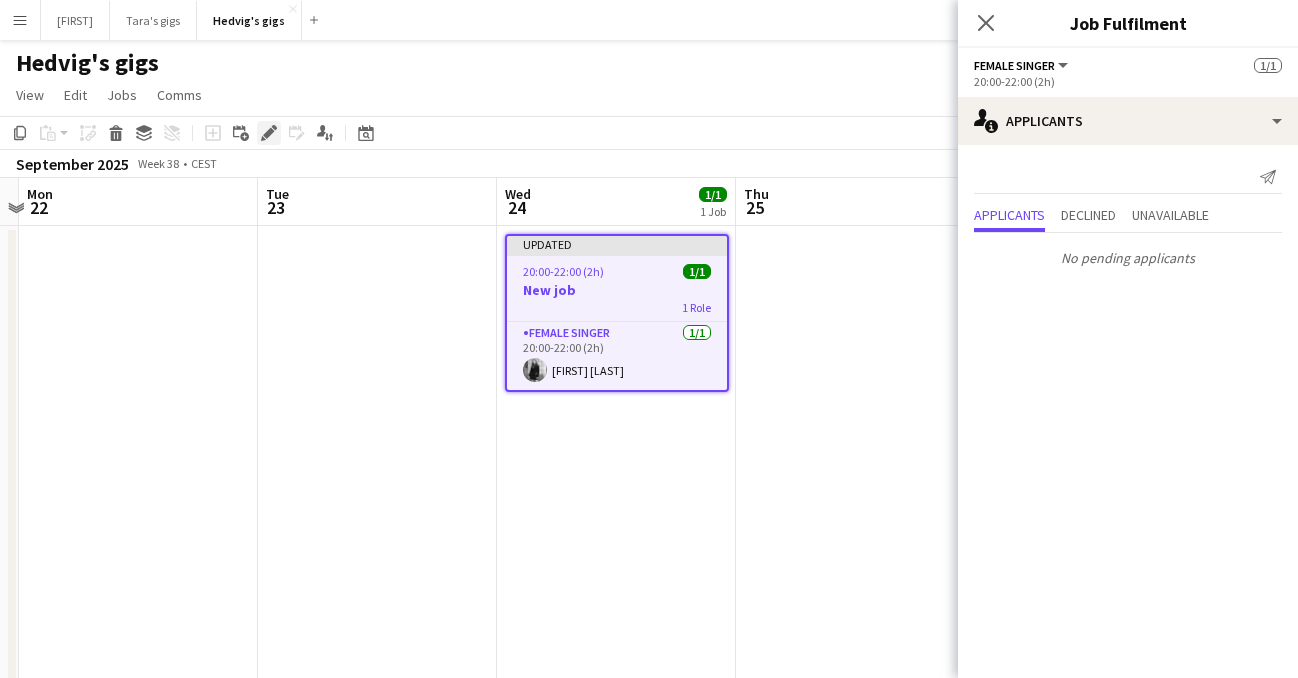 click on "Edit" 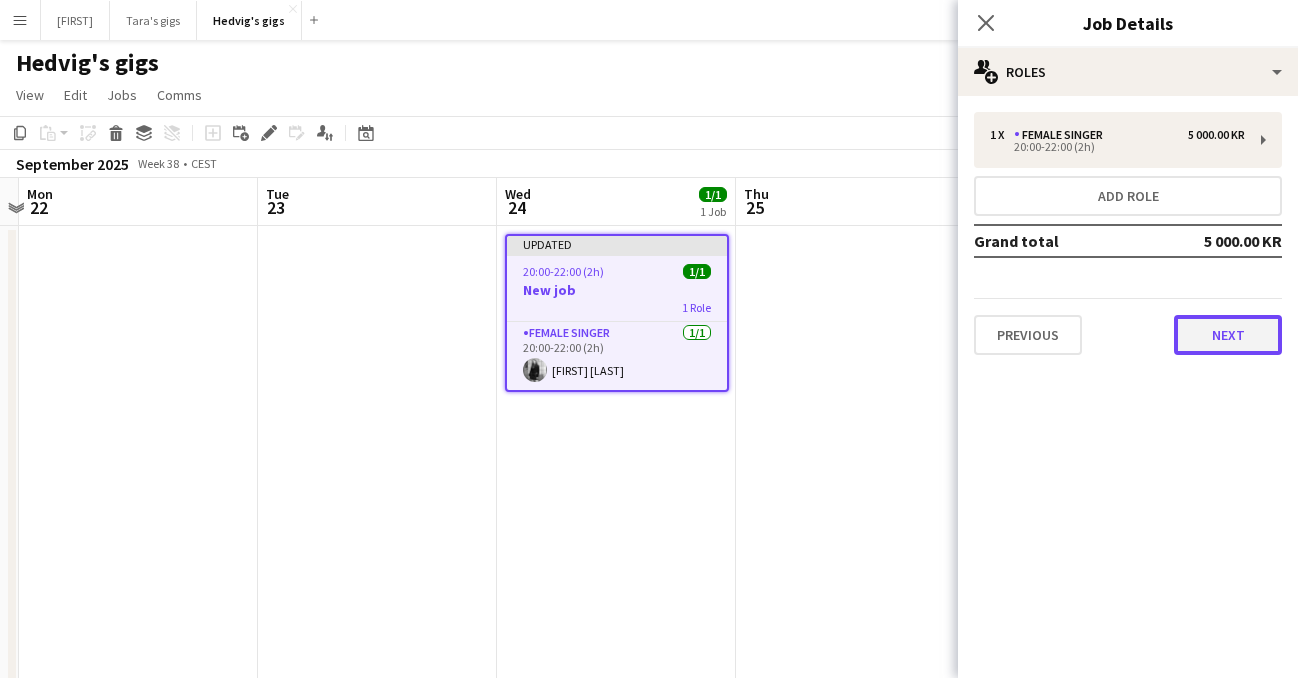 click on "Next" at bounding box center (1228, 335) 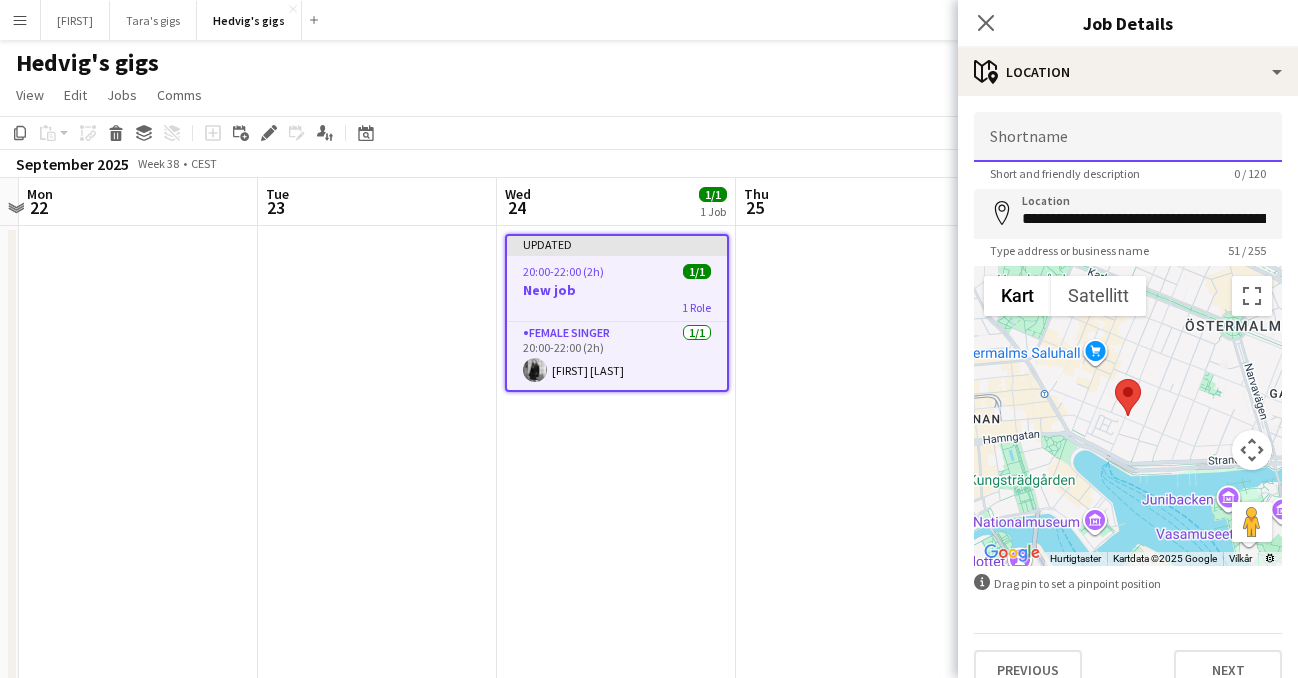 click on "Shortname" at bounding box center (1128, 137) 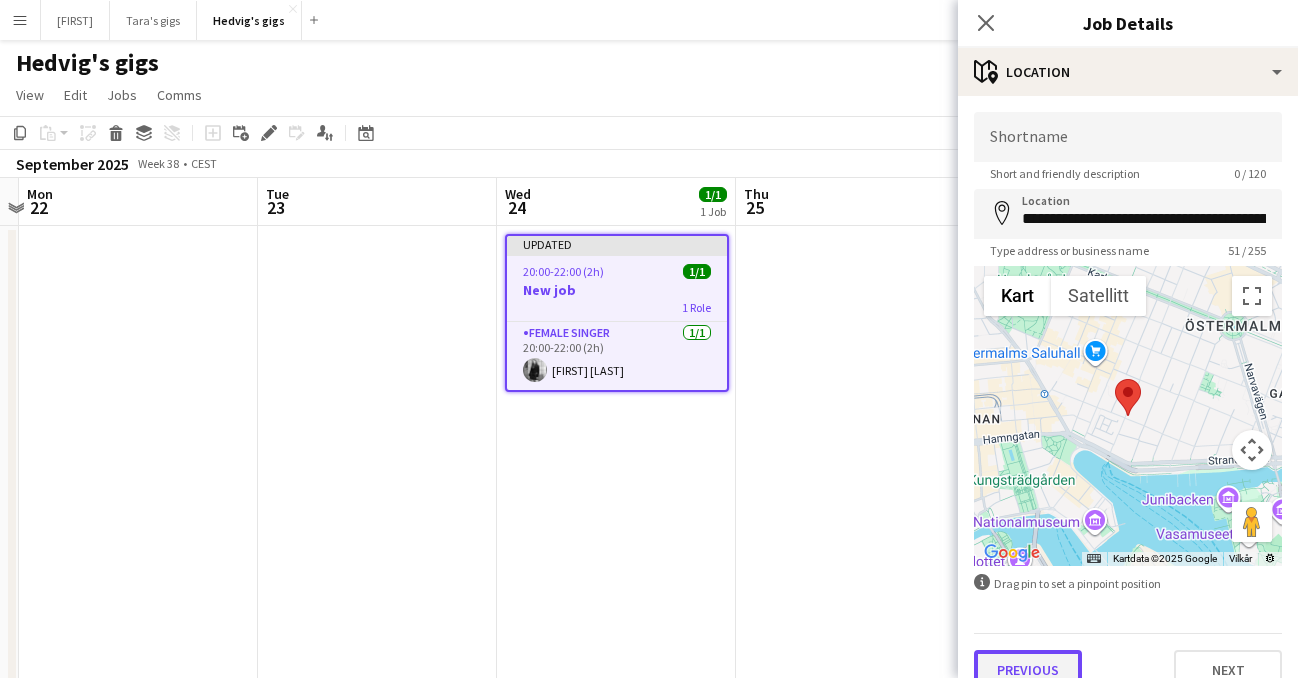 click on "Previous" at bounding box center (1028, 670) 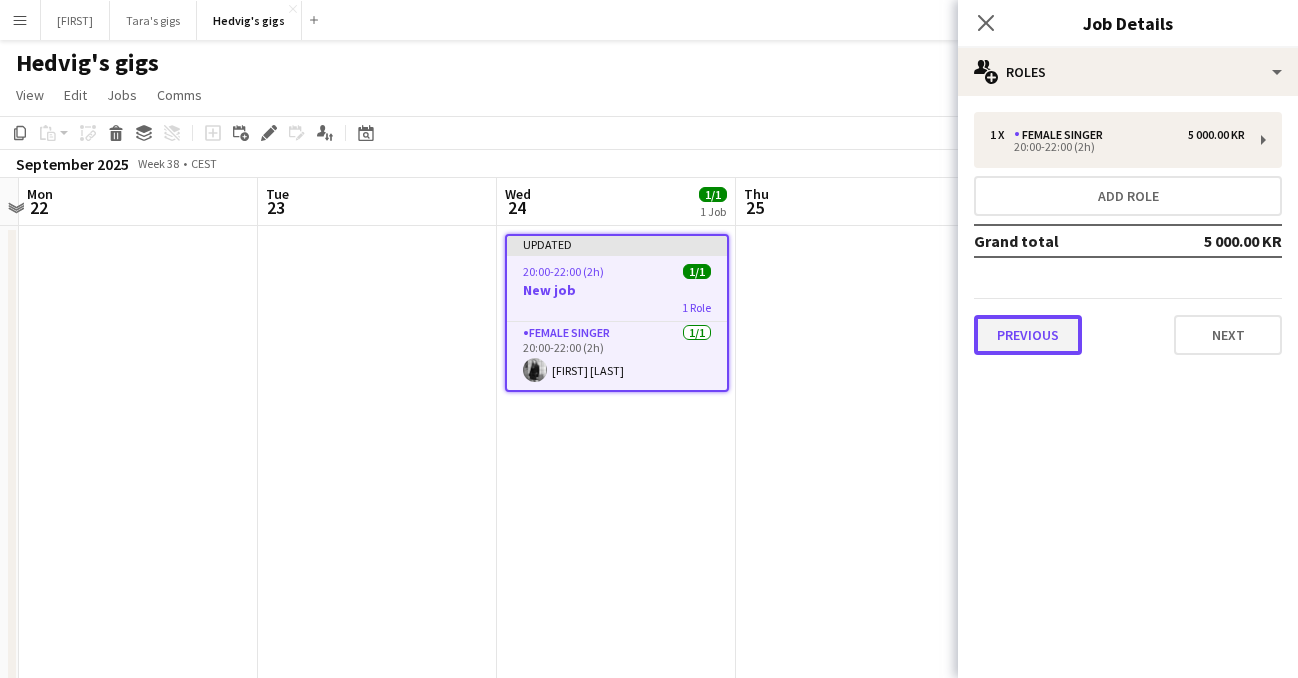 click on "Previous" at bounding box center (1028, 335) 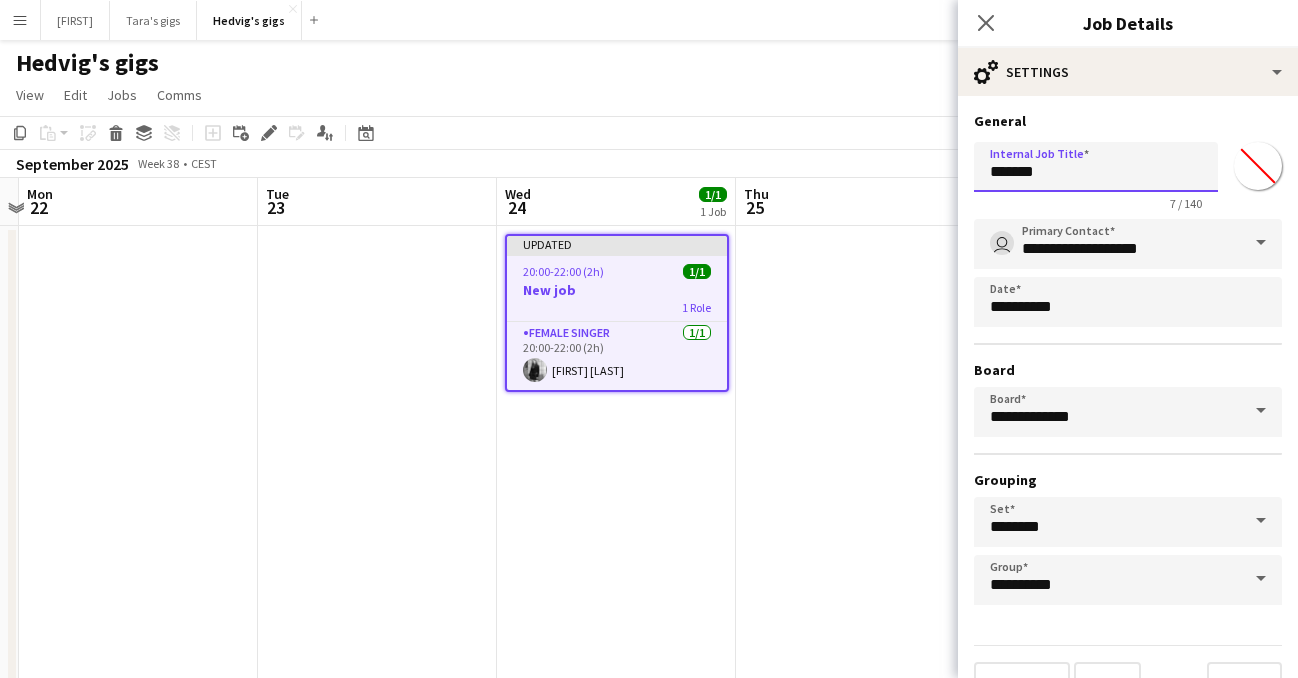 click on "*******" at bounding box center (1096, 167) 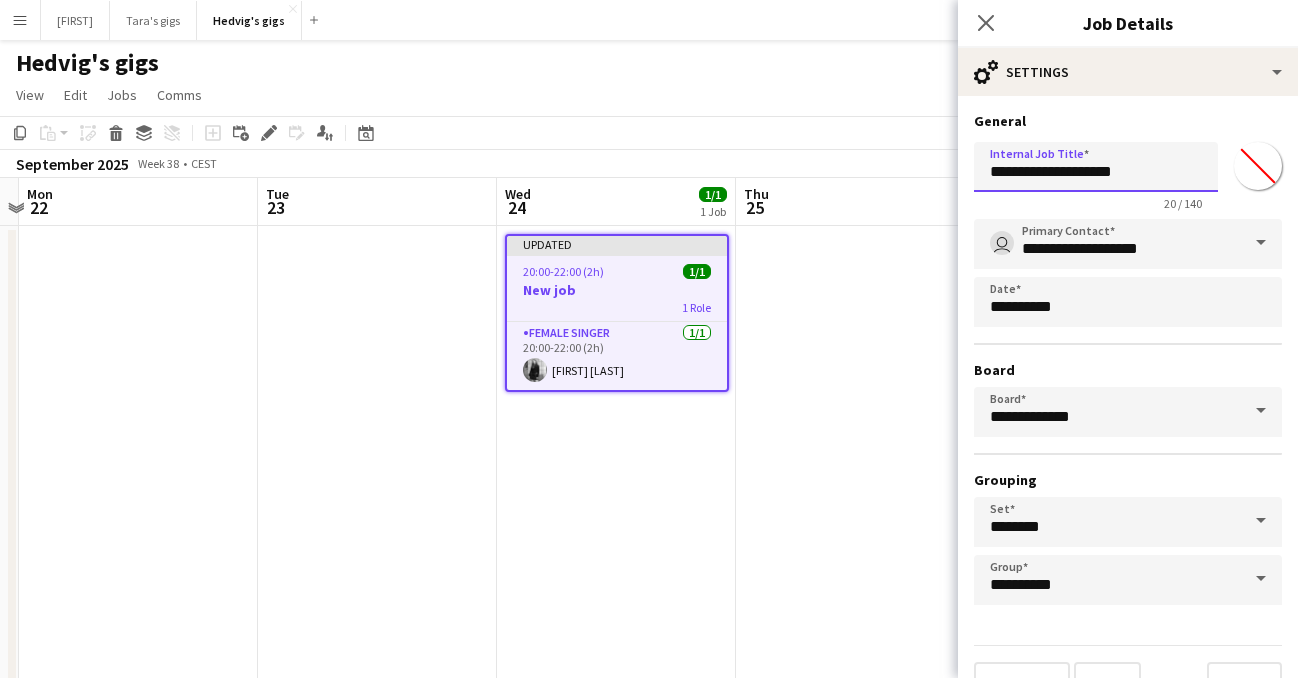 scroll, scrollTop: 40, scrollLeft: 0, axis: vertical 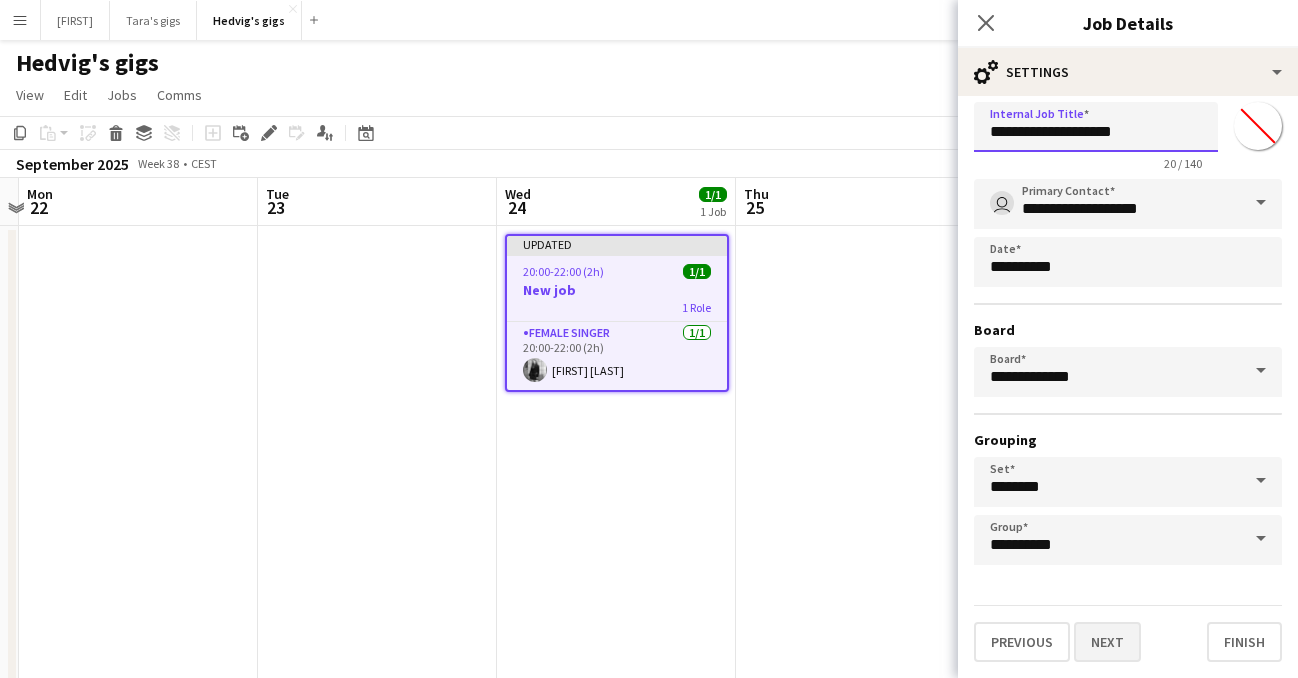 type on "**********" 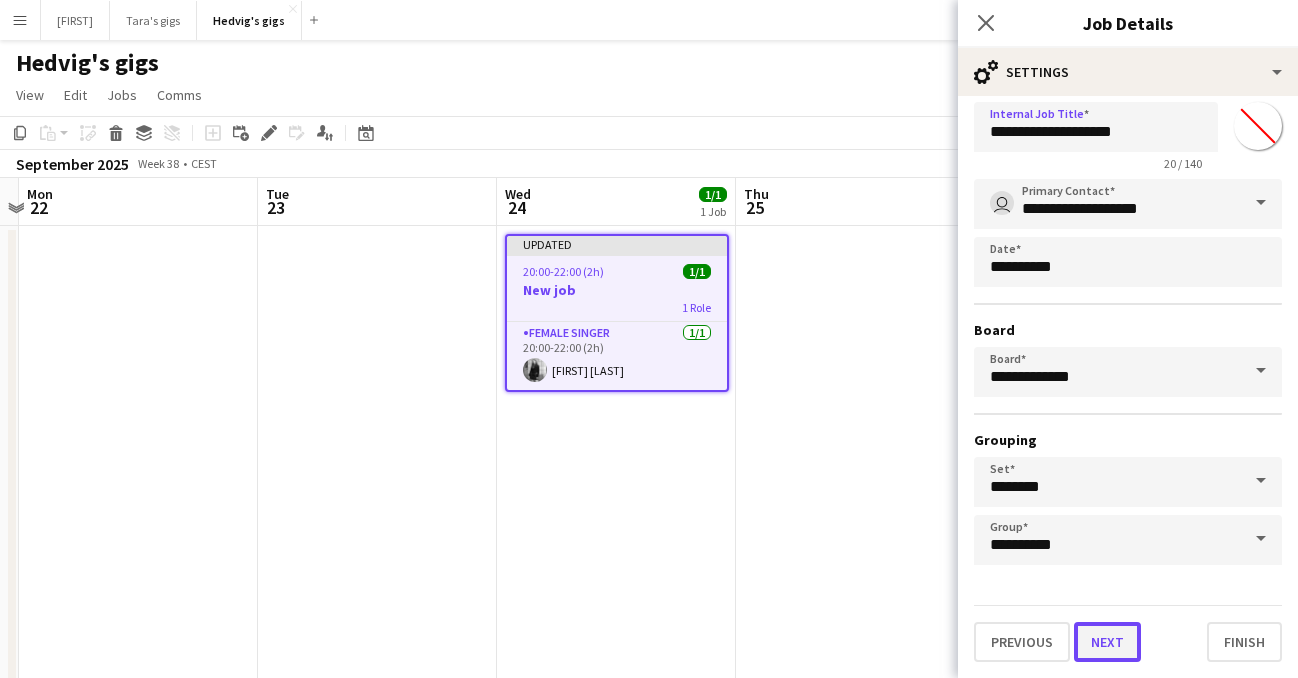 click on "Next" at bounding box center (1107, 642) 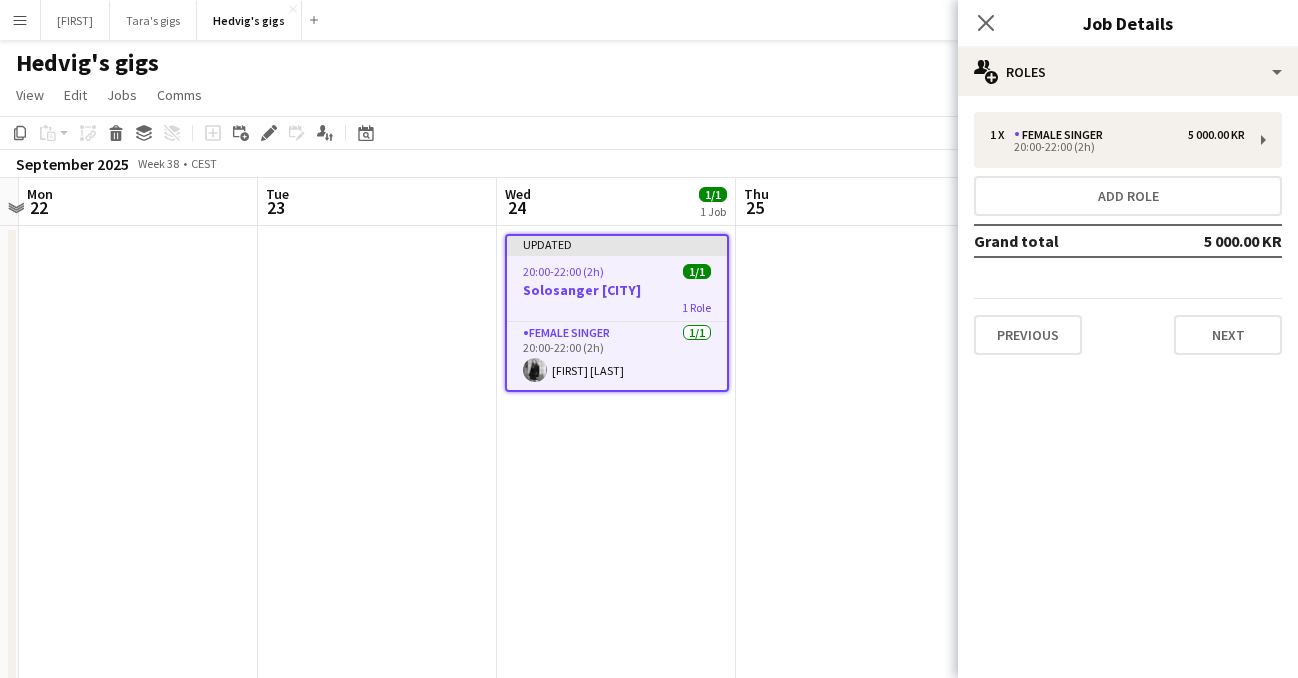 scroll, scrollTop: 0, scrollLeft: 0, axis: both 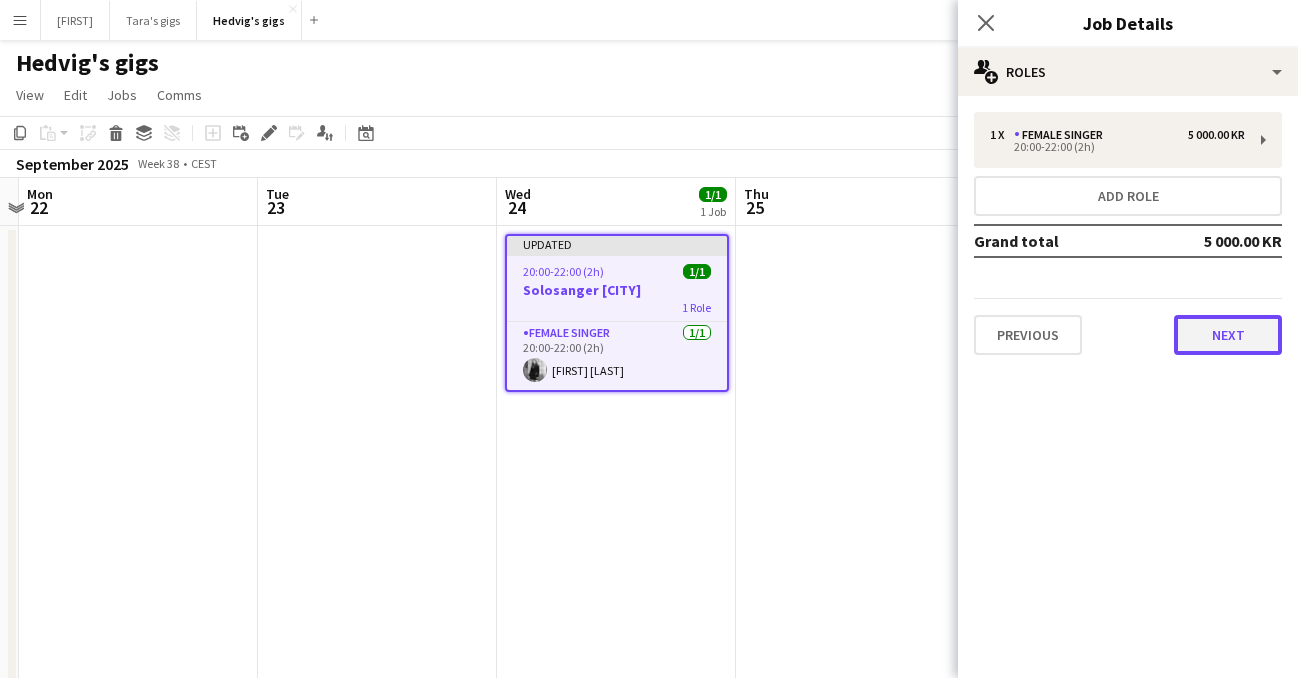 click on "Next" at bounding box center [1228, 335] 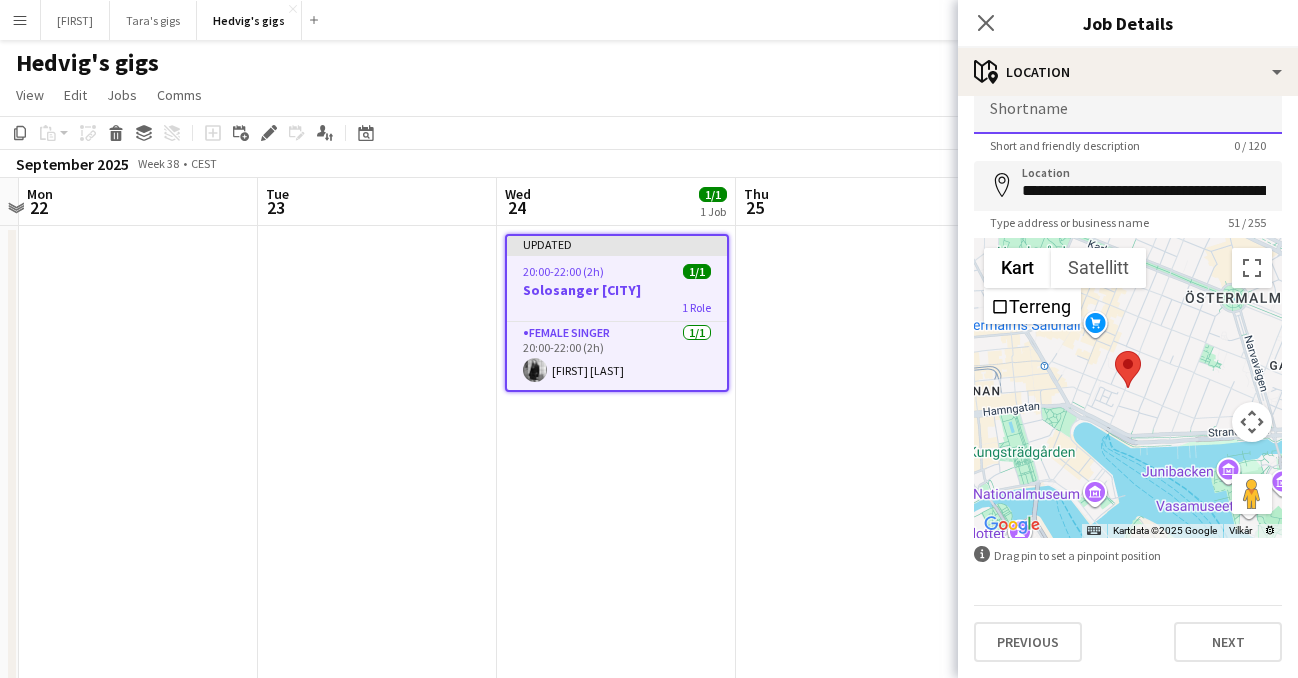 click on "Shortname" at bounding box center [1128, 109] 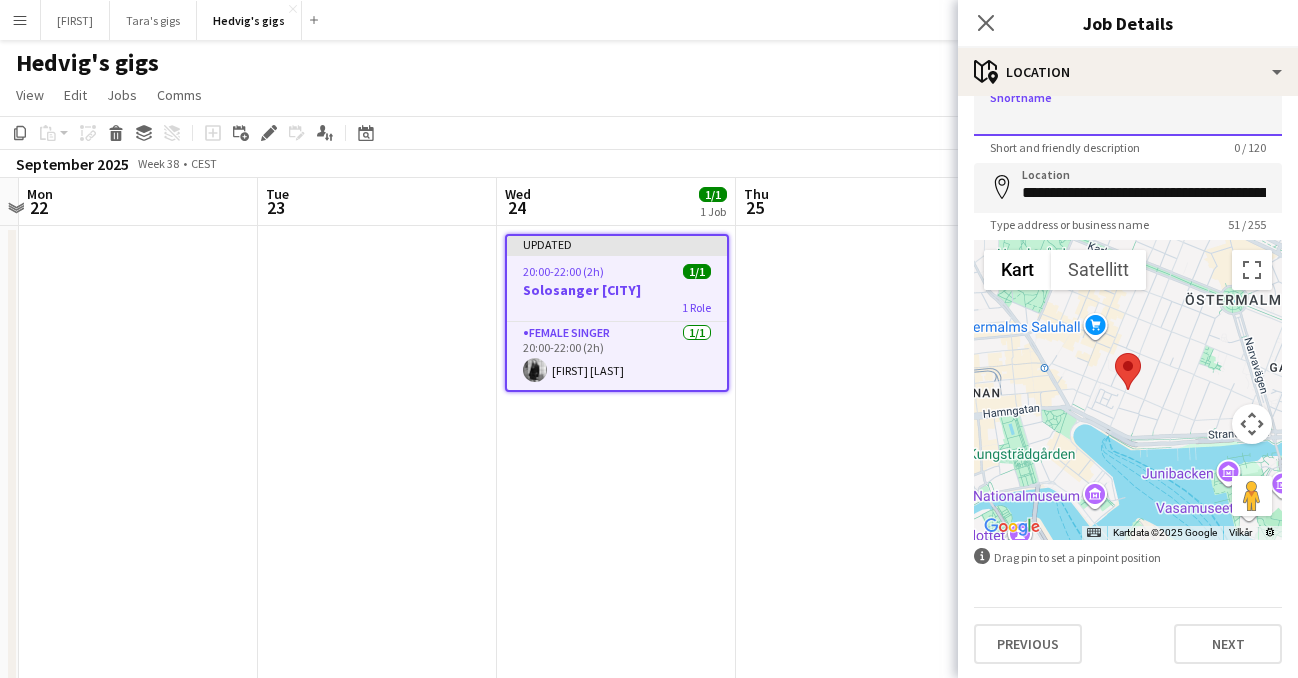 scroll, scrollTop: 27, scrollLeft: 0, axis: vertical 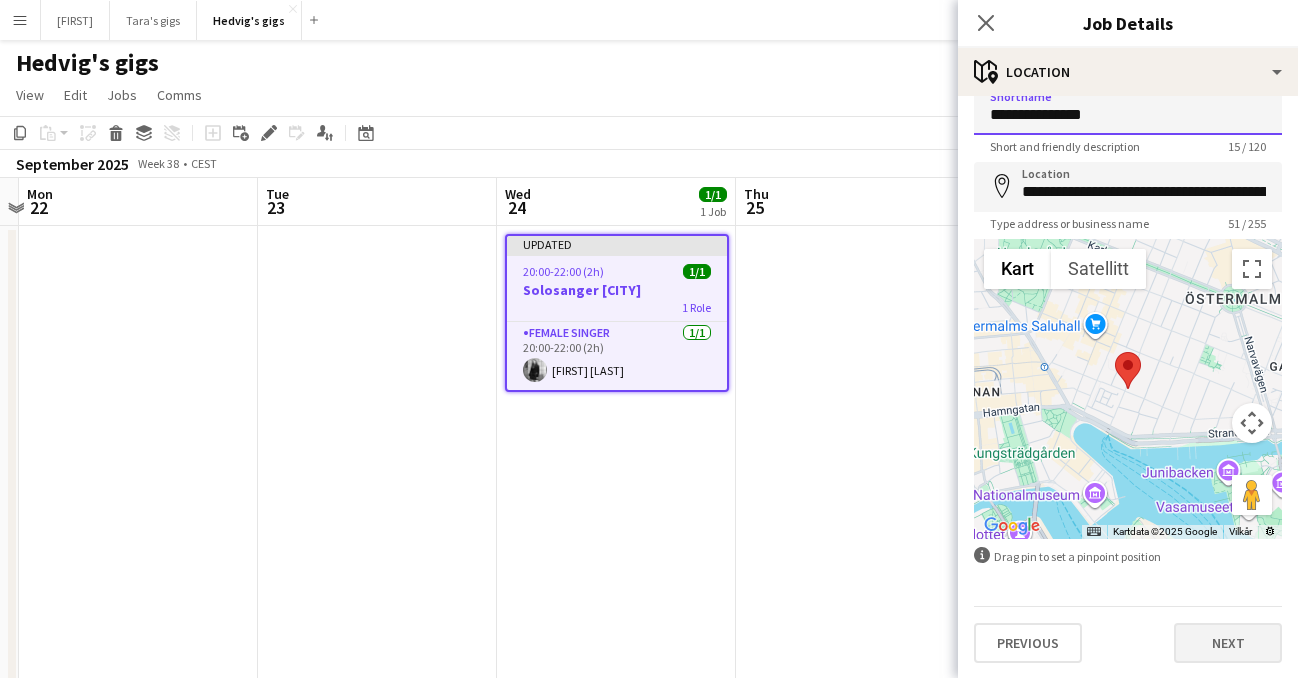 type on "**********" 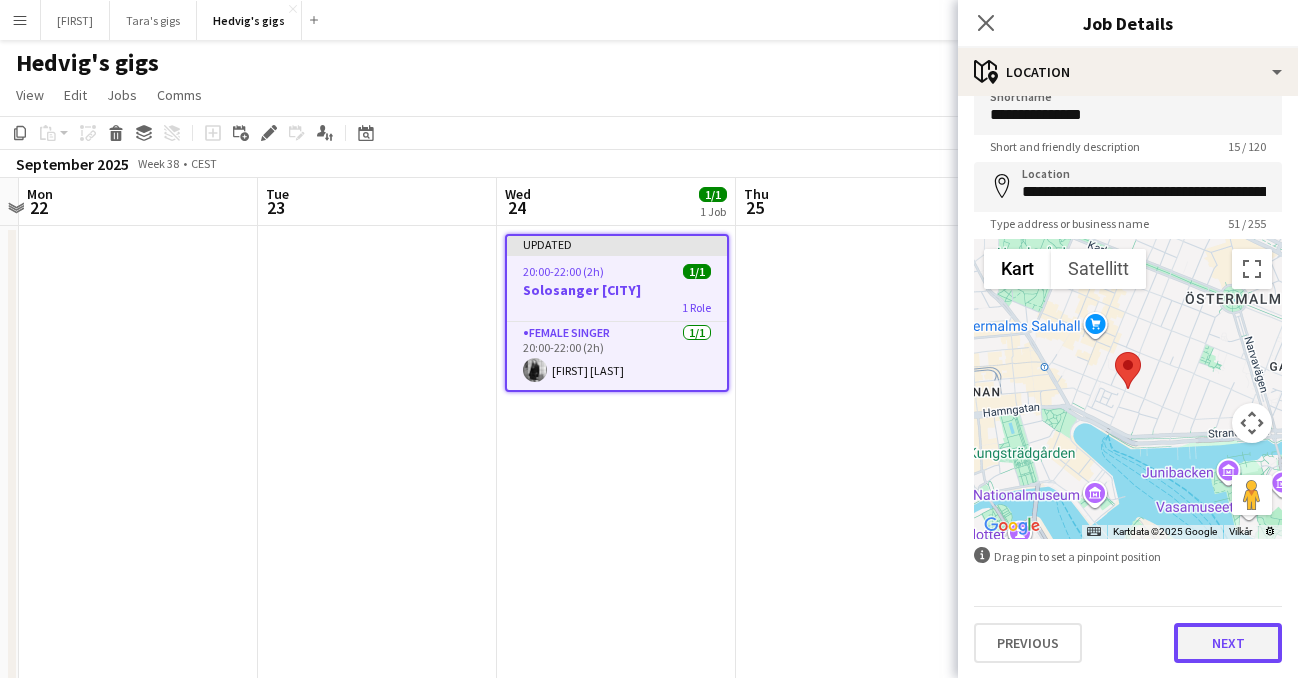 click on "Next" at bounding box center [1228, 643] 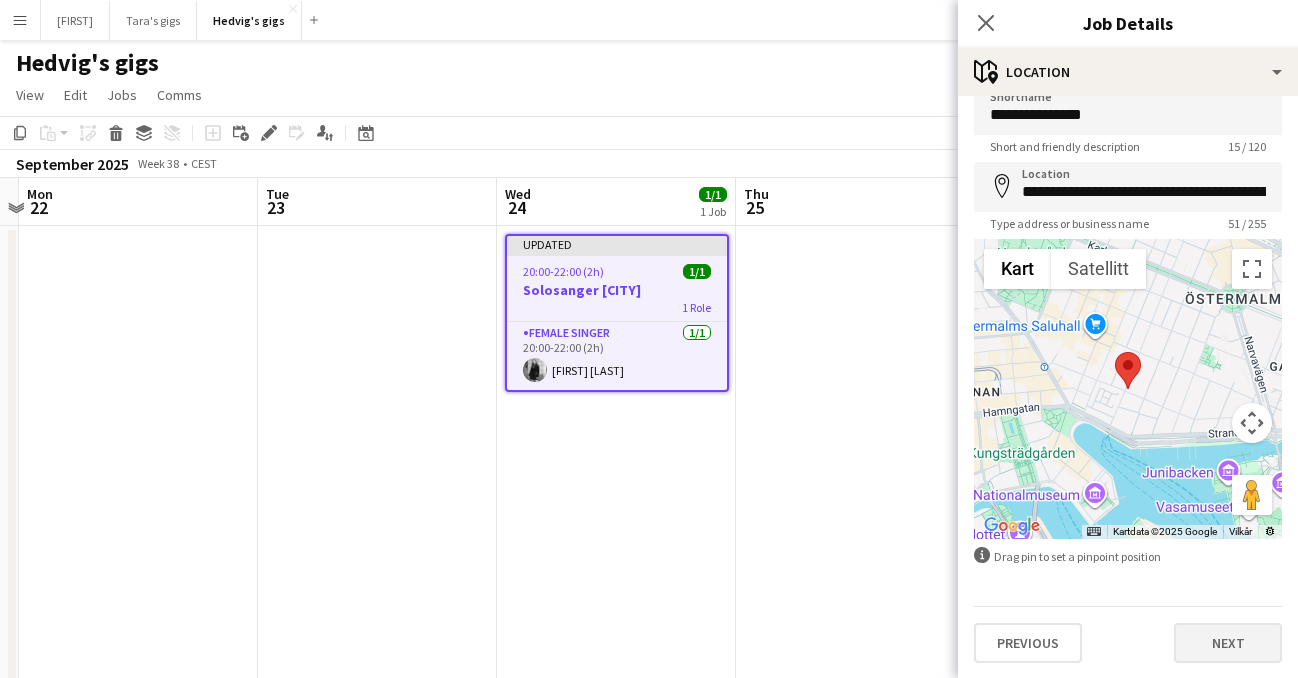 scroll, scrollTop: 0, scrollLeft: 0, axis: both 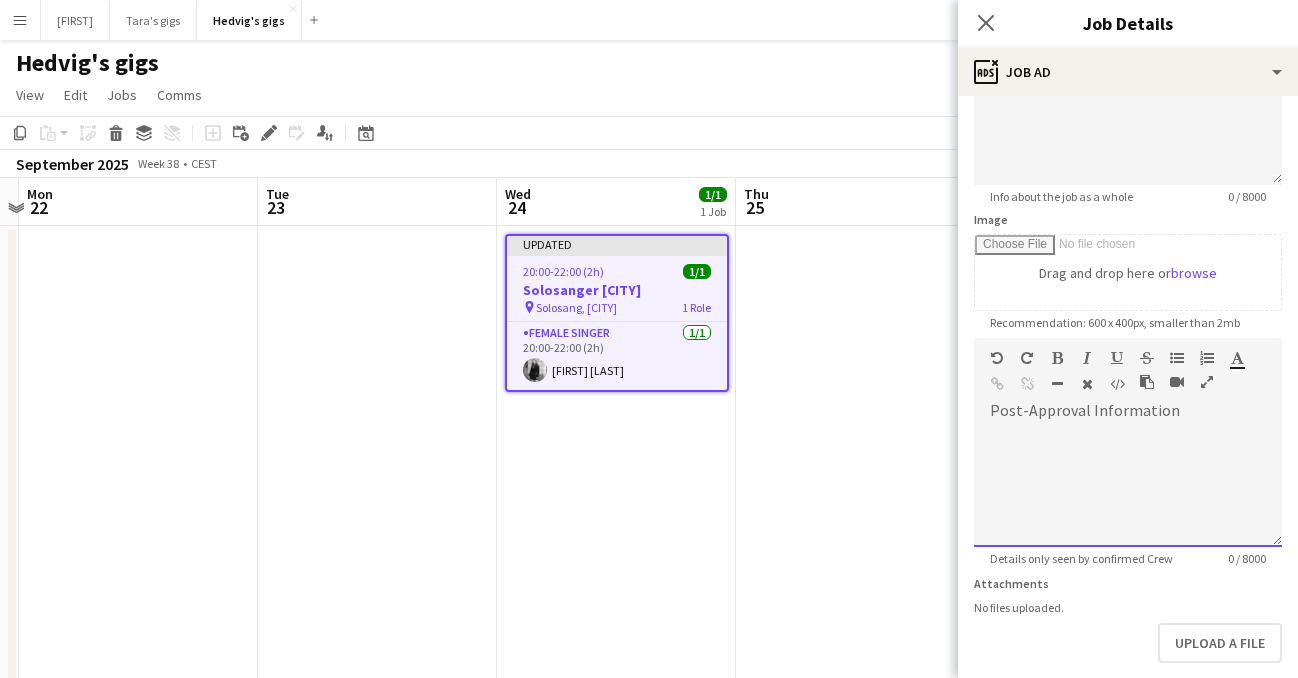 click at bounding box center (1128, 487) 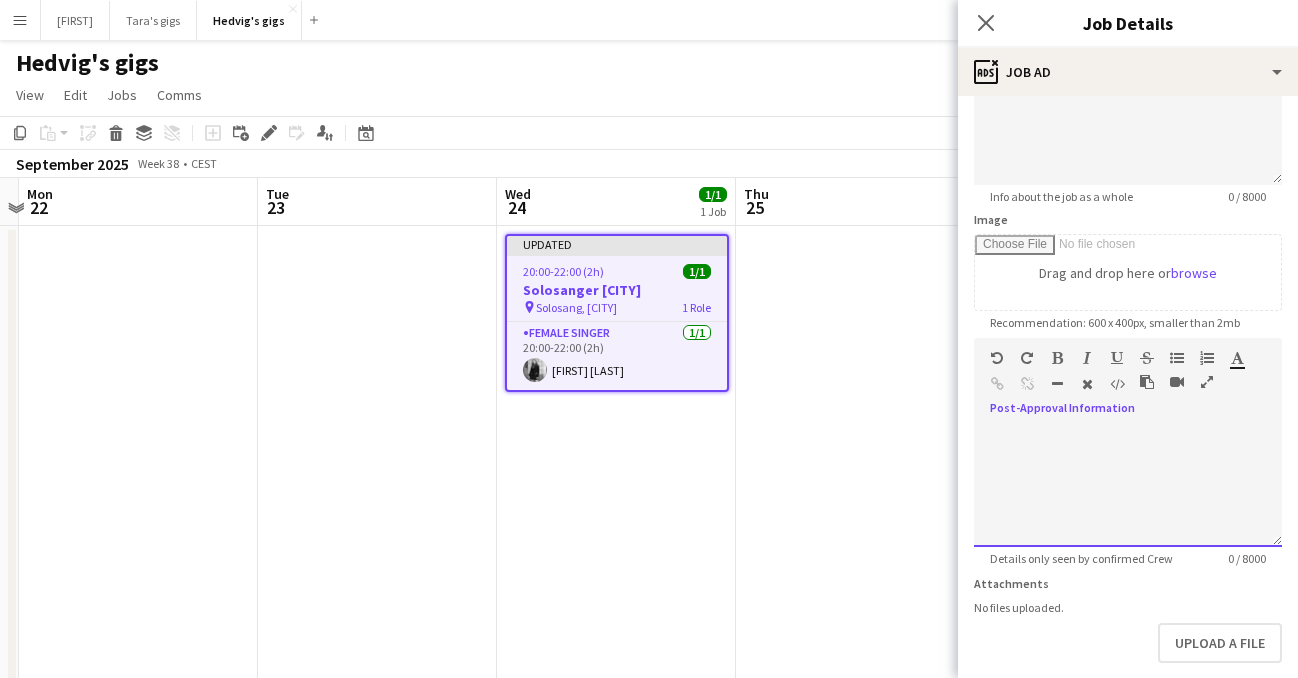 paste 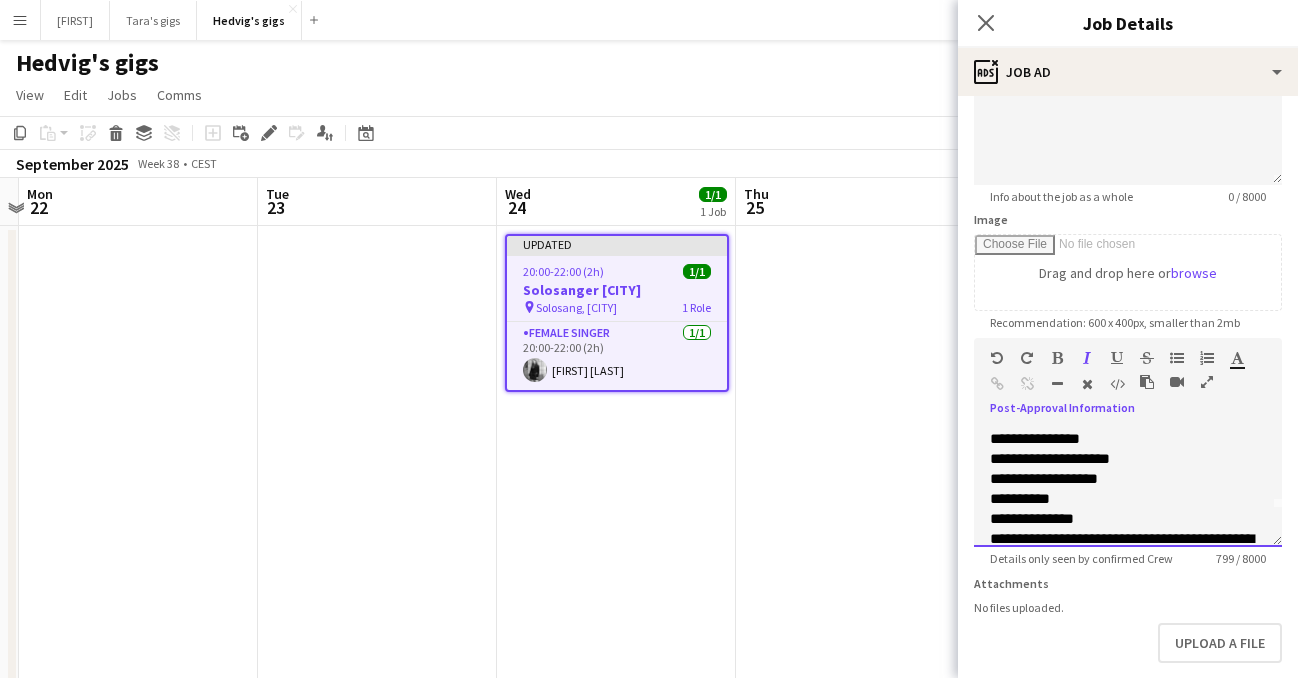scroll, scrollTop: 0, scrollLeft: 0, axis: both 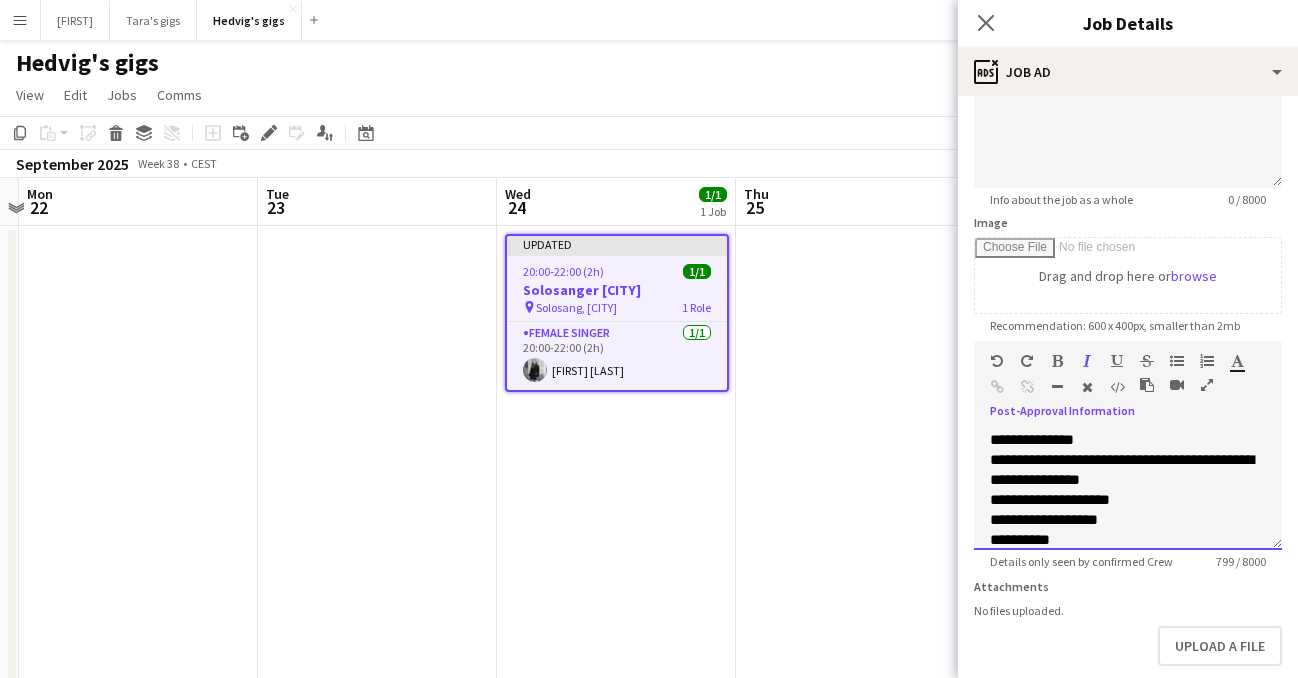click on "**********" at bounding box center [1032, 439] 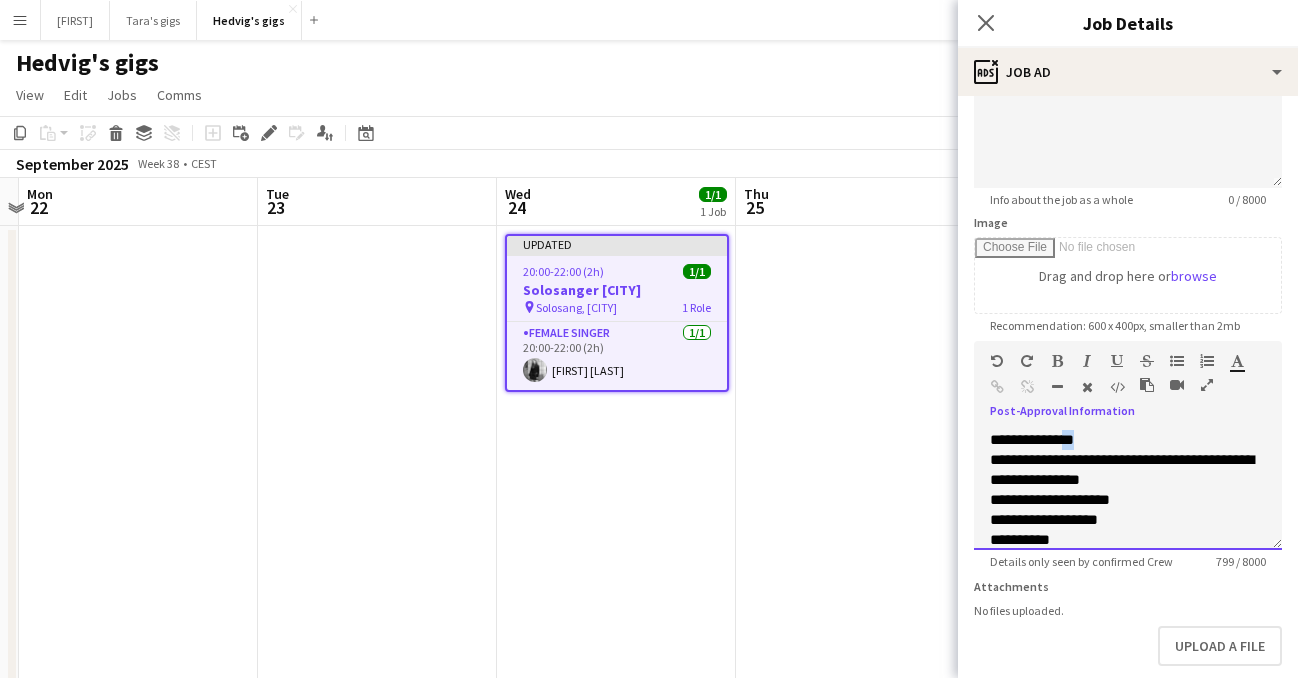 click on "**********" at bounding box center (1032, 439) 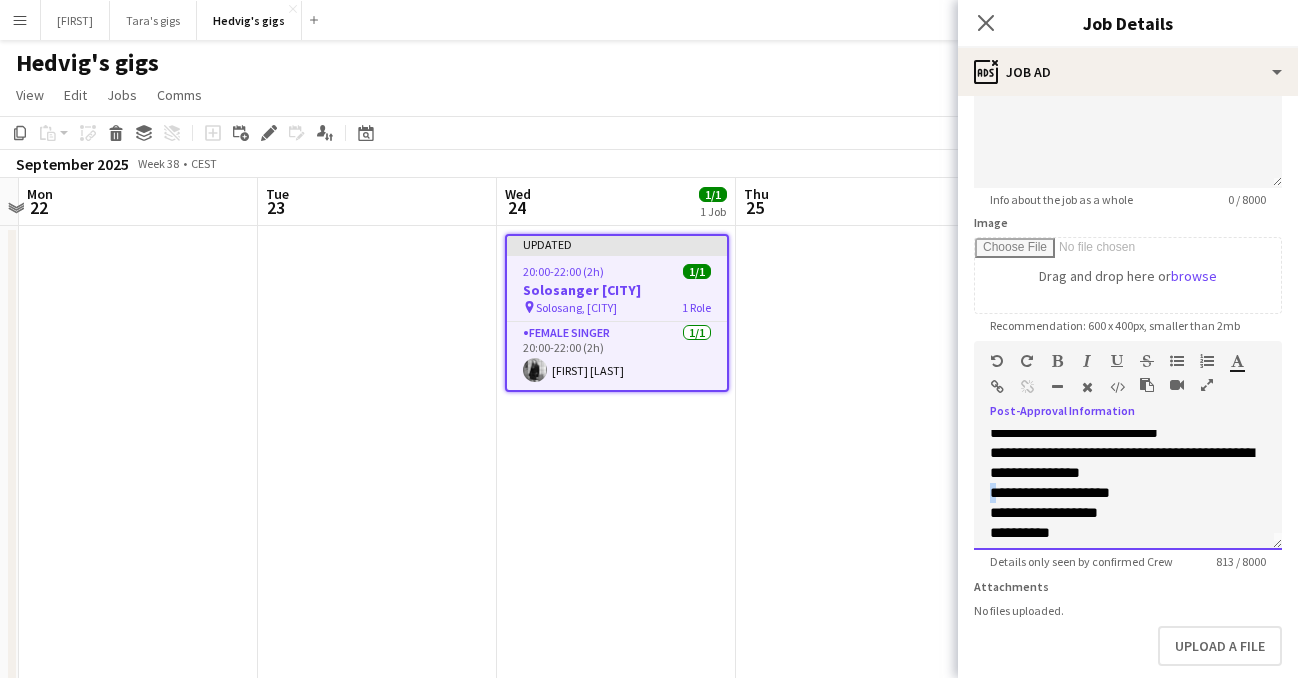 scroll, scrollTop: 17, scrollLeft: 0, axis: vertical 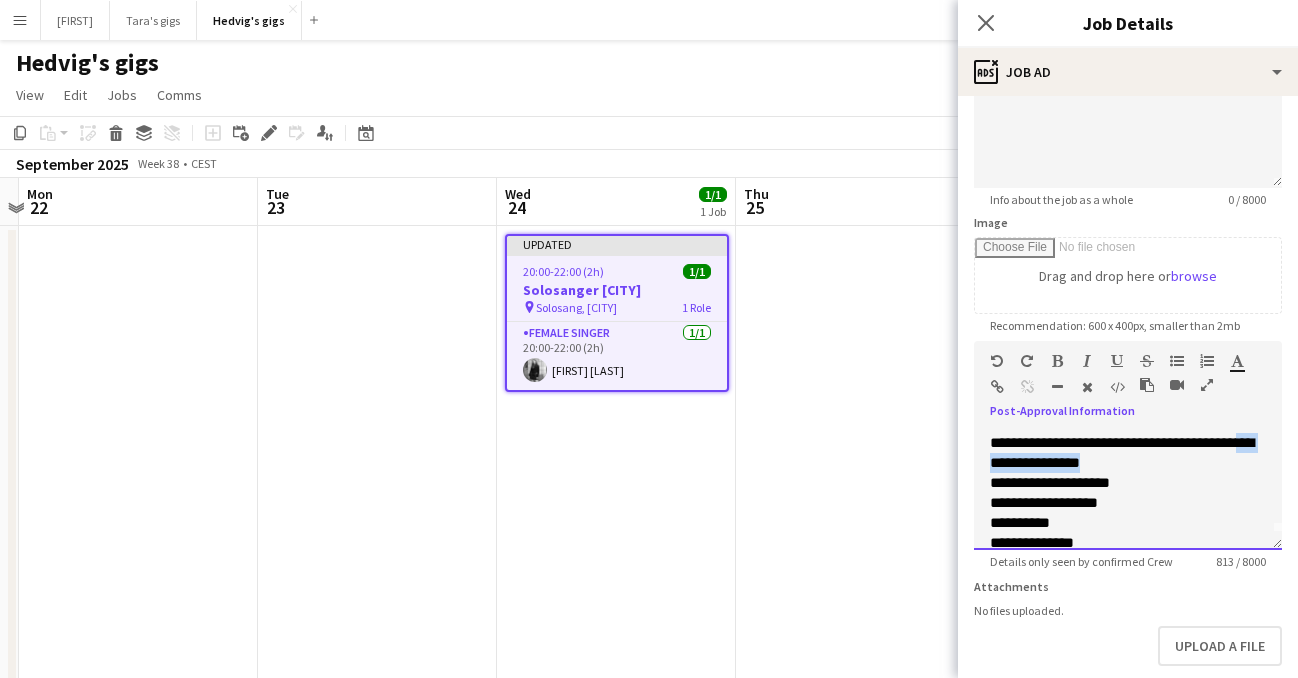 drag, startPoint x: 1166, startPoint y: 480, endPoint x: 985, endPoint y: 465, distance: 181.62048 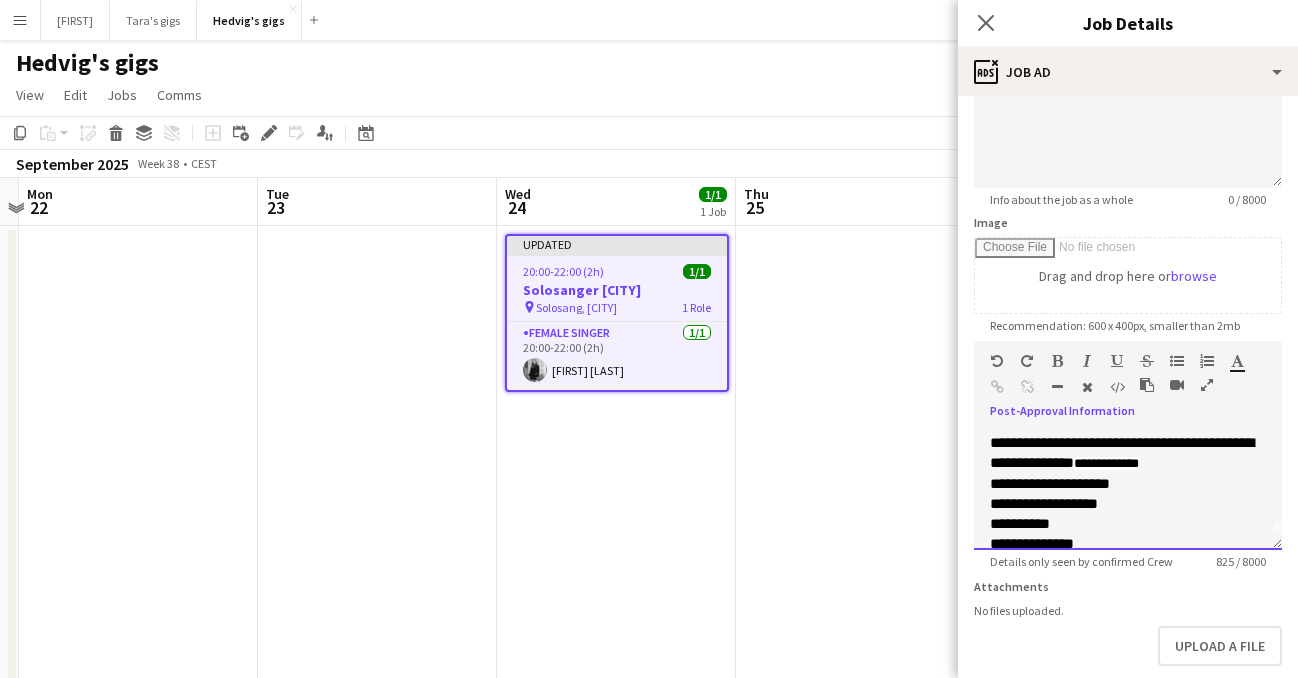 click on "**********" at bounding box center [1050, 483] 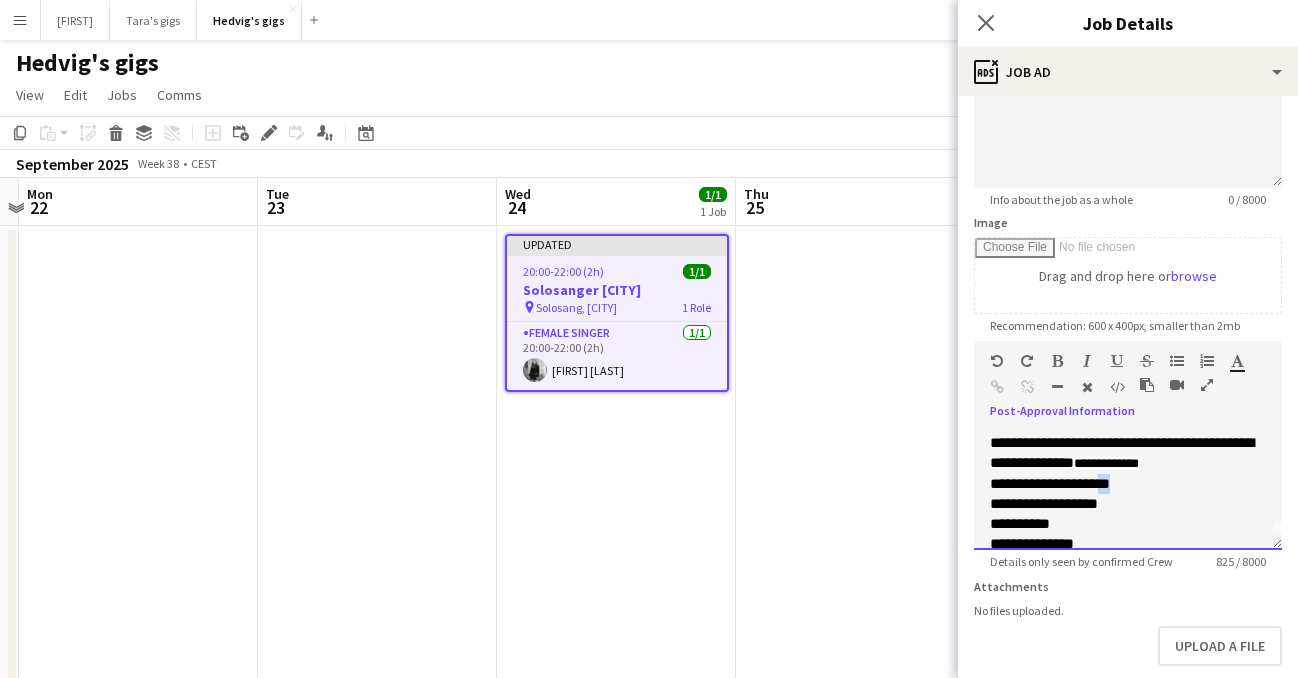 click on "**********" at bounding box center (1050, 483) 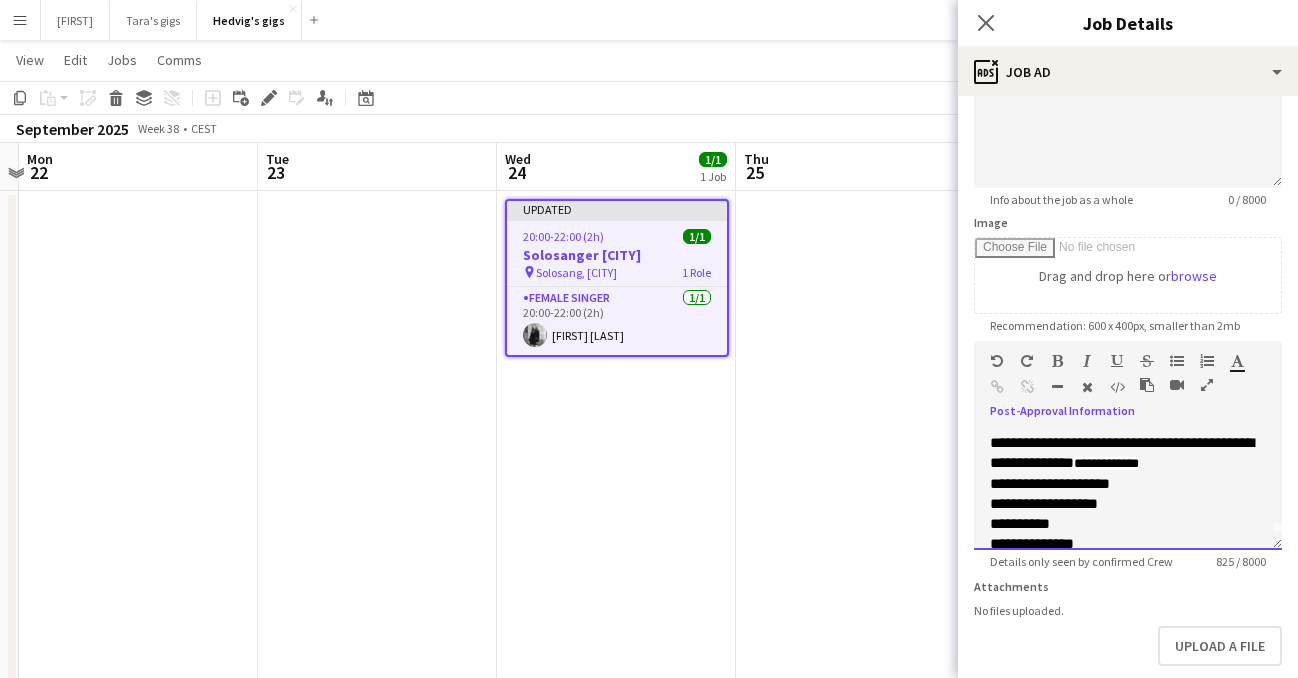 scroll, scrollTop: 43, scrollLeft: 0, axis: vertical 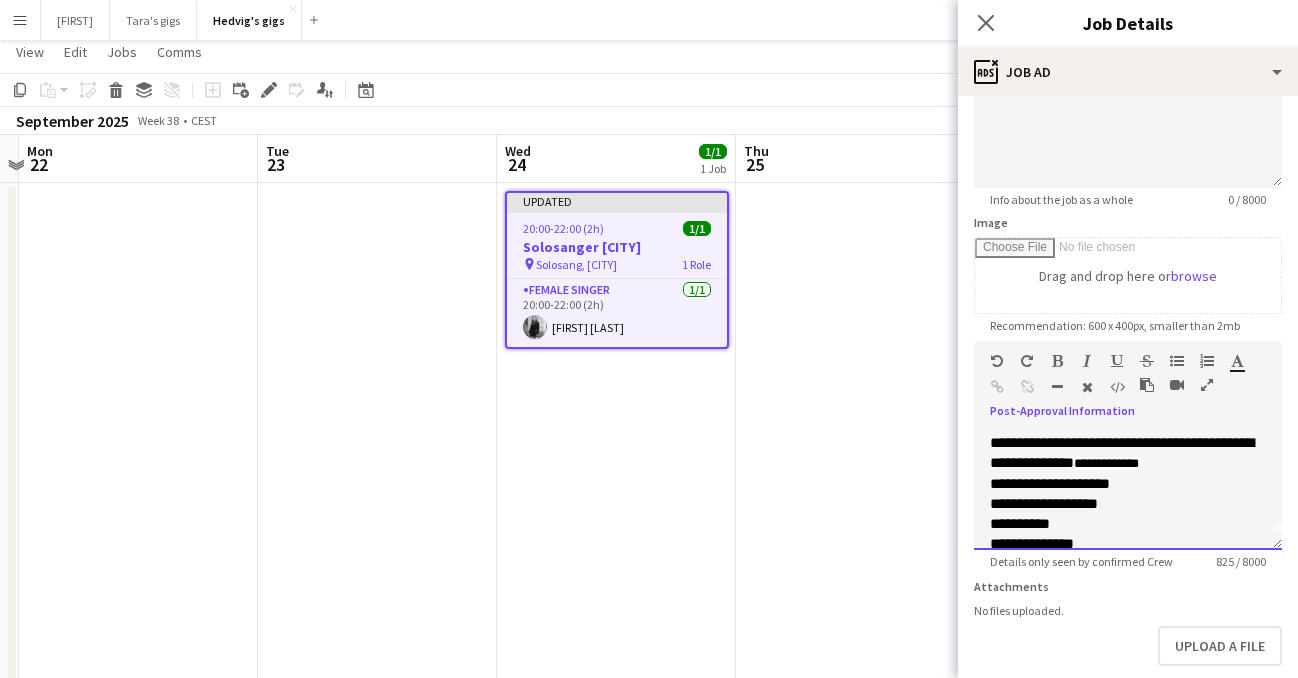 click on "**********" at bounding box center [1044, 503] 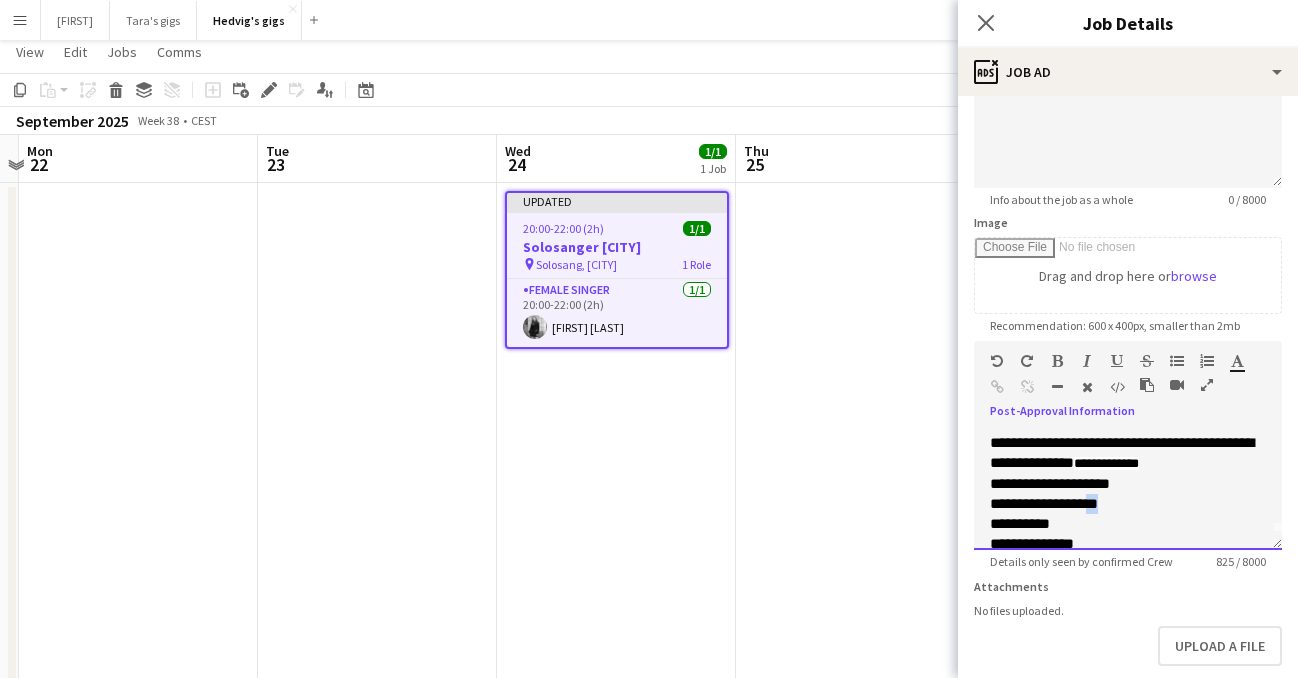 click on "**********" at bounding box center [1044, 503] 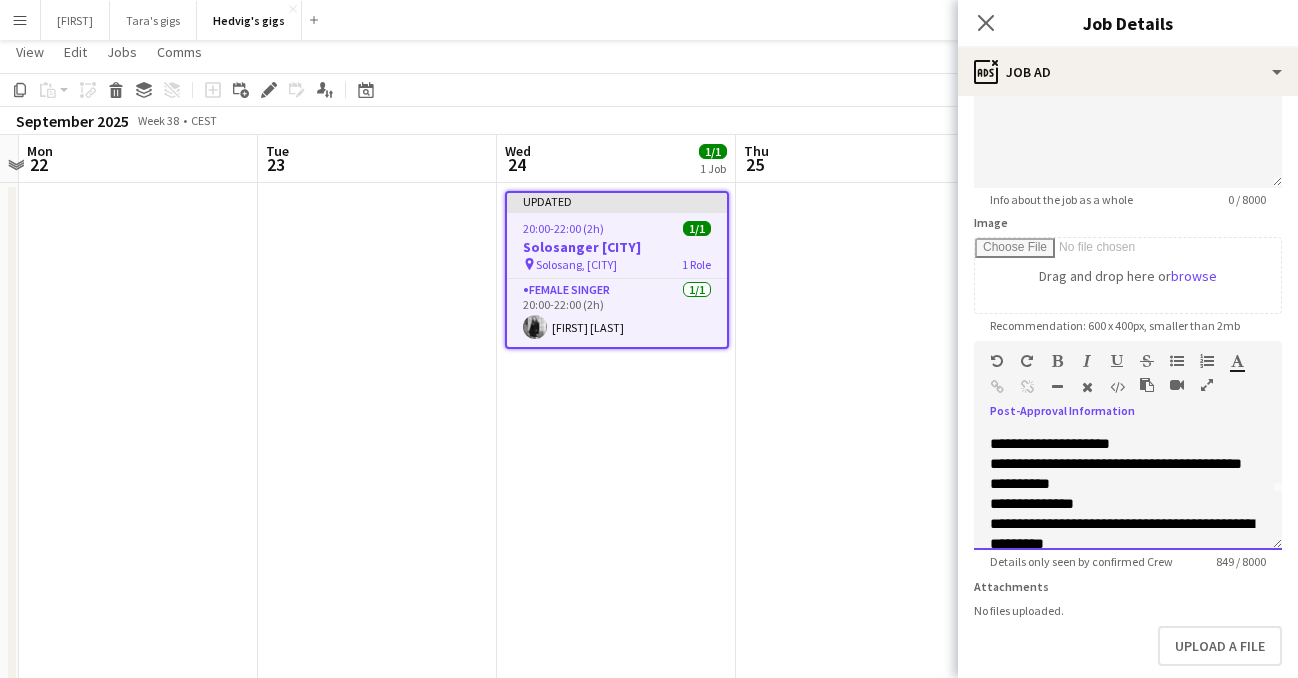 scroll, scrollTop: 86, scrollLeft: 0, axis: vertical 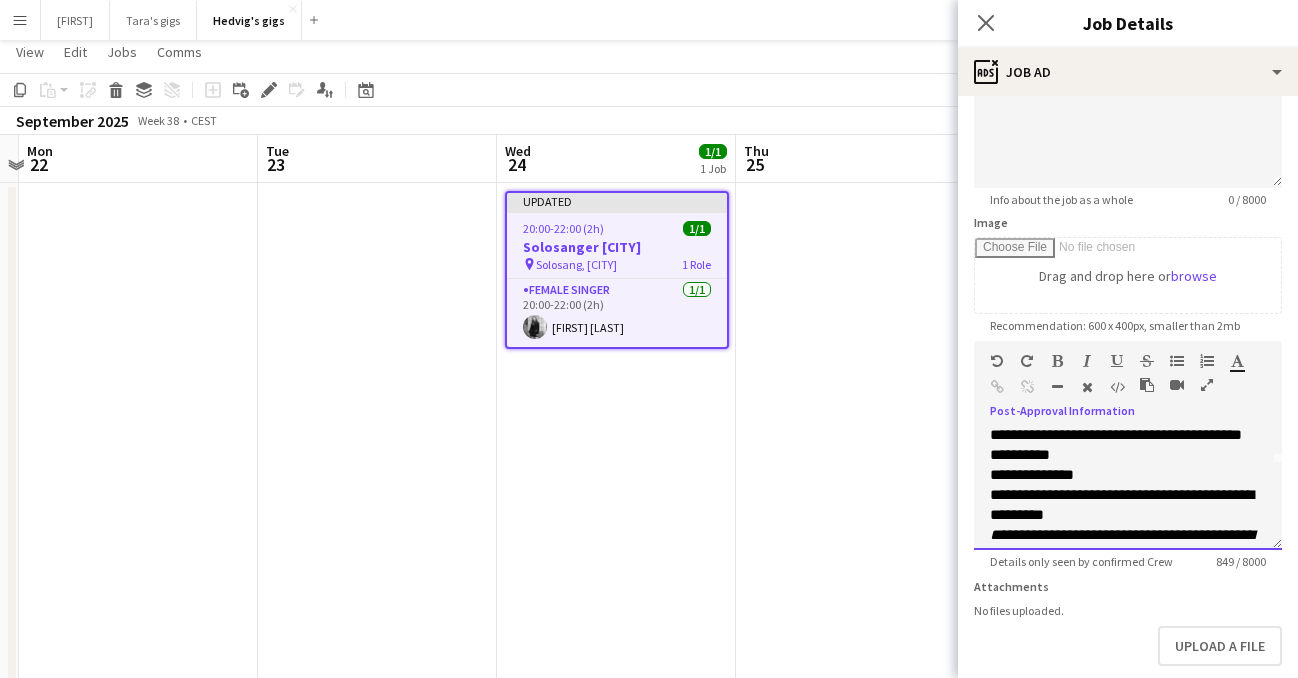 click on "**********" at bounding box center [1122, 484] 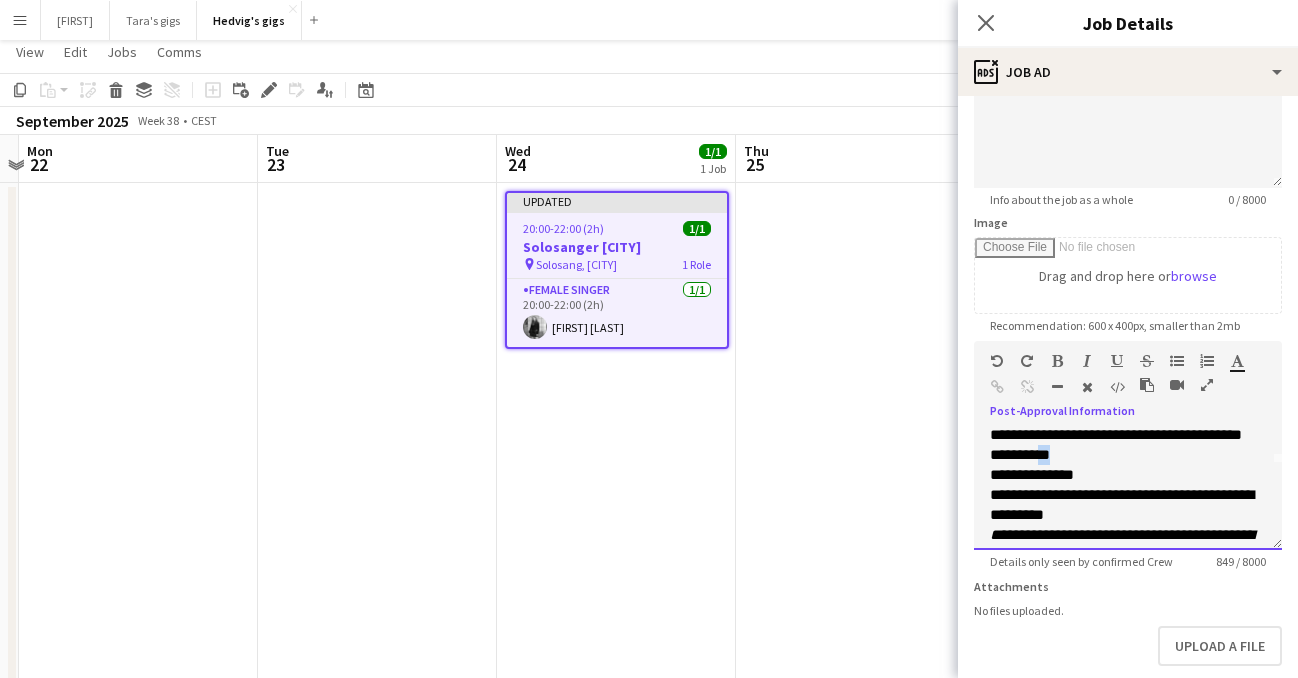 click on "**********" at bounding box center [1122, 484] 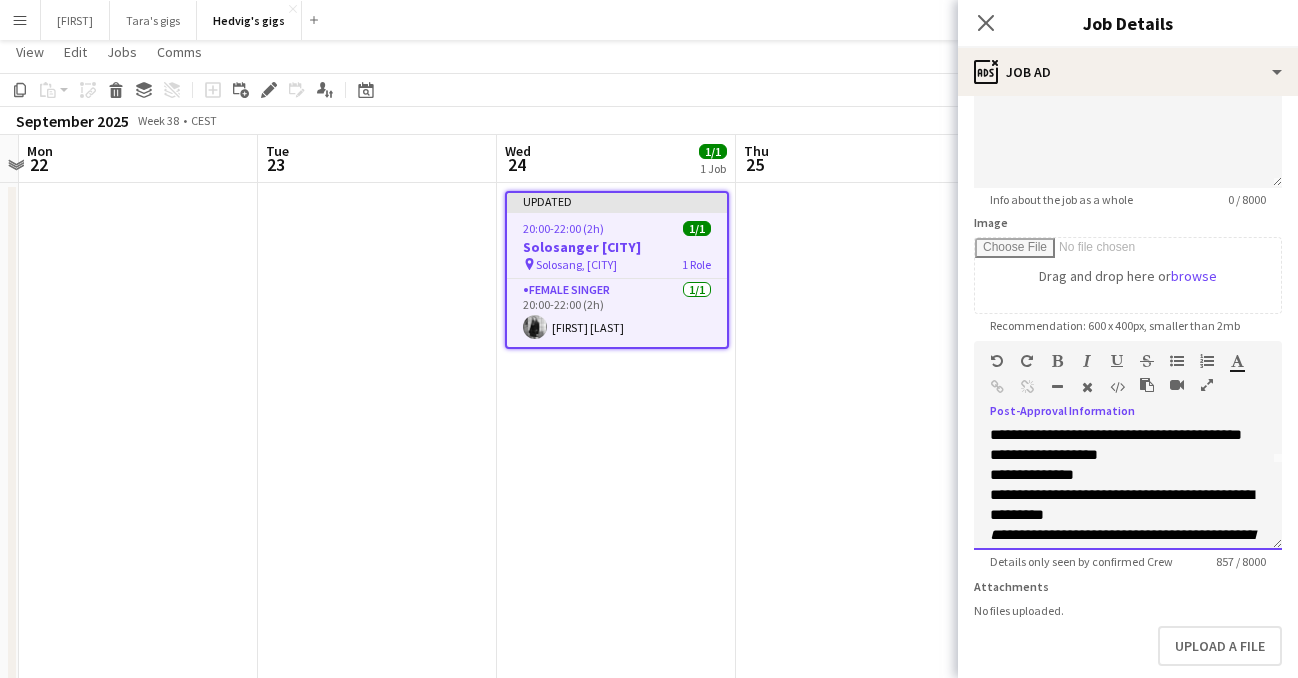 click on "**********" at bounding box center (1122, 484) 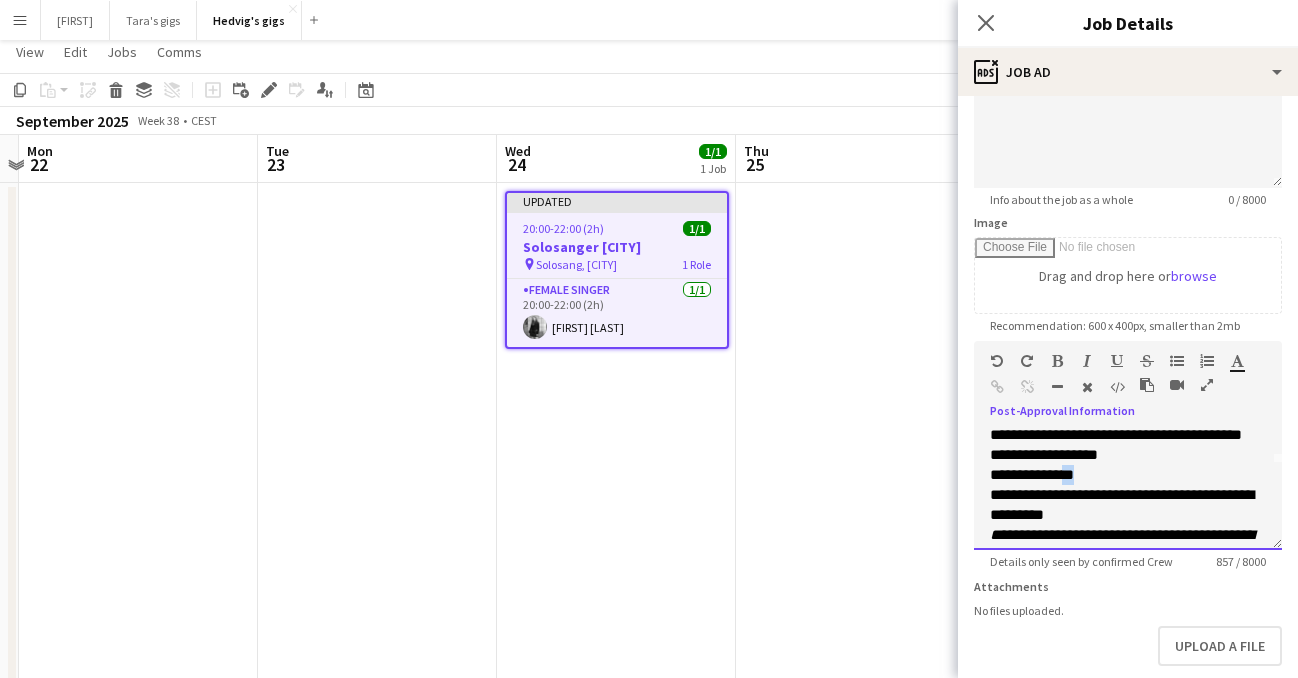 click on "**********" at bounding box center (1122, 484) 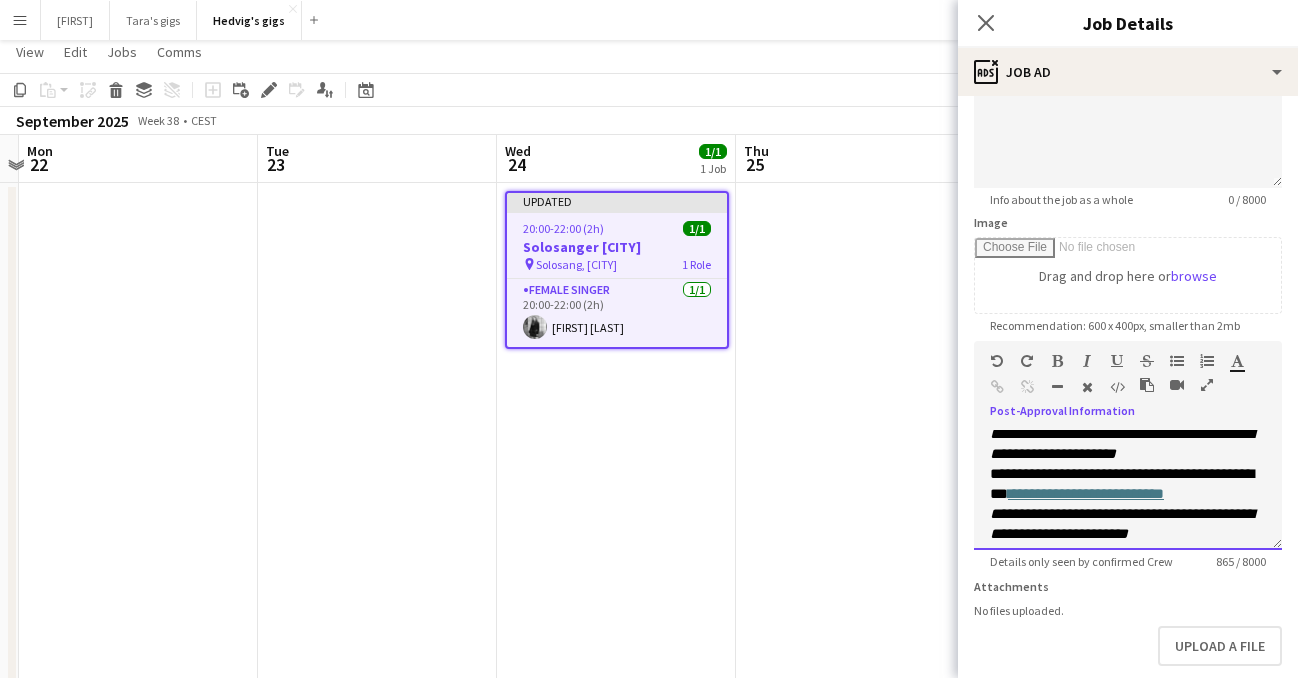 scroll, scrollTop: 131, scrollLeft: 0, axis: vertical 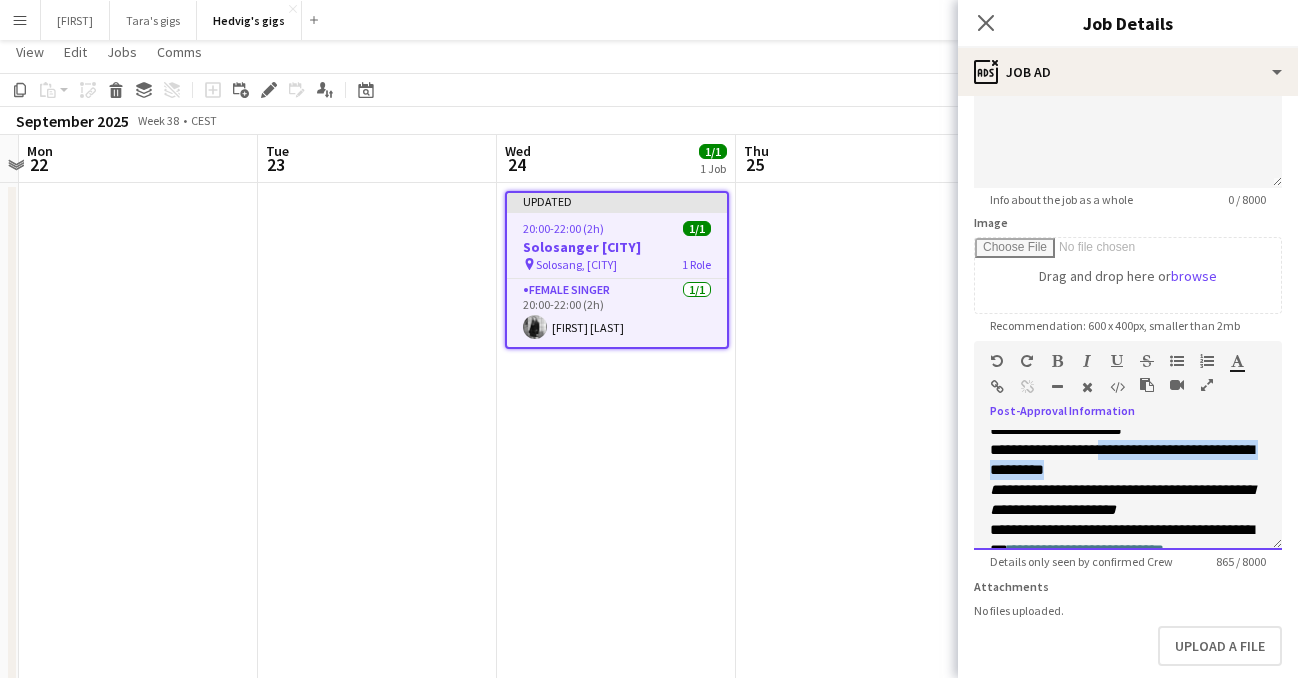 drag, startPoint x: 1133, startPoint y: 489, endPoint x: 1124, endPoint y: 474, distance: 17.492855 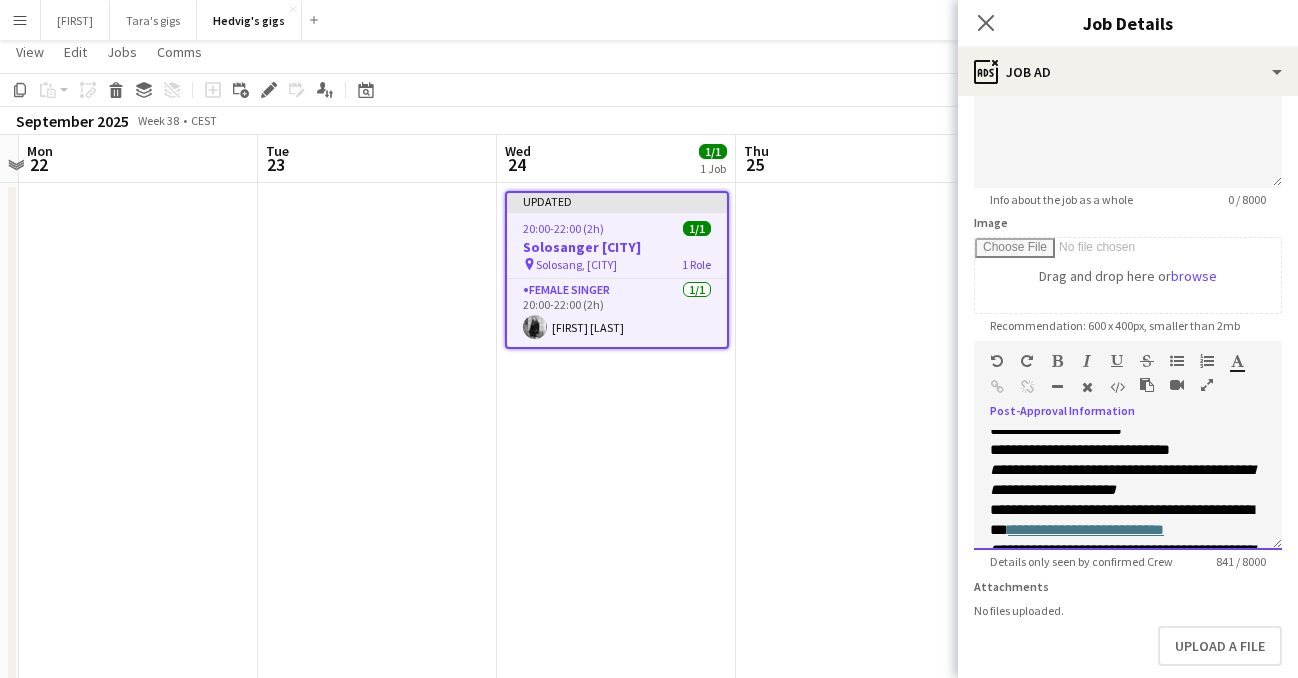 scroll, scrollTop: 164, scrollLeft: 0, axis: vertical 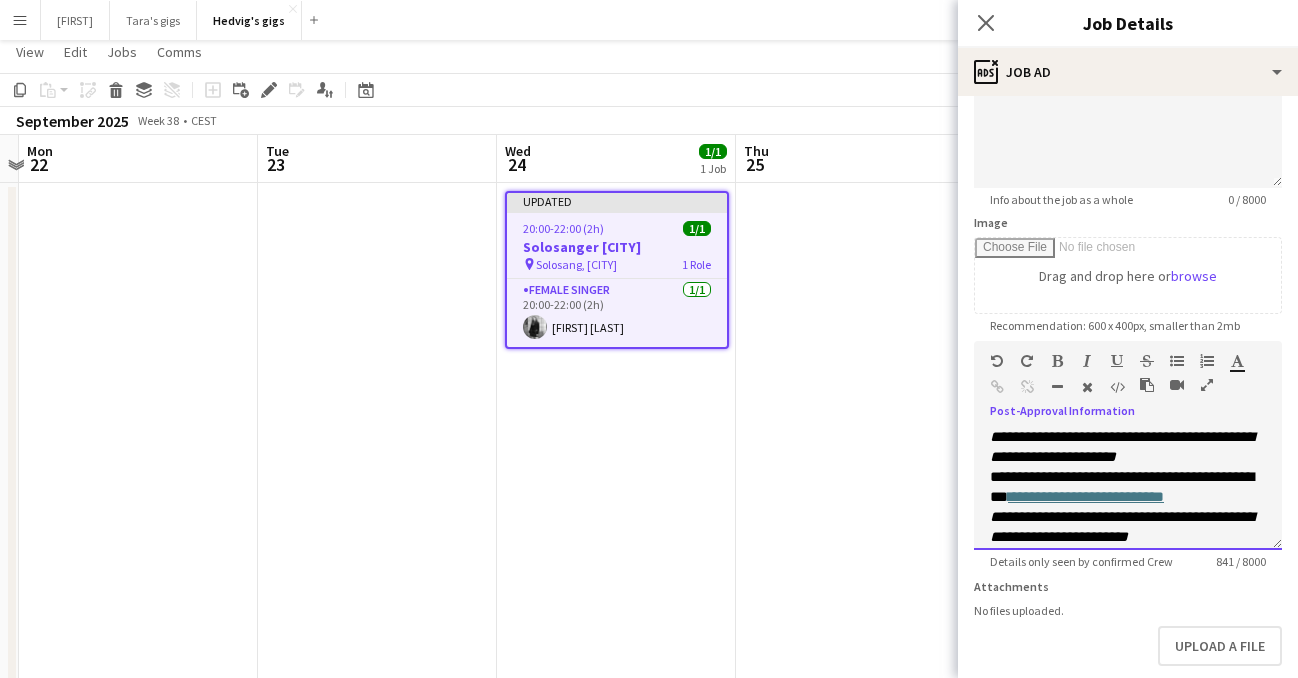 click on "**********" at bounding box center (1122, 486) 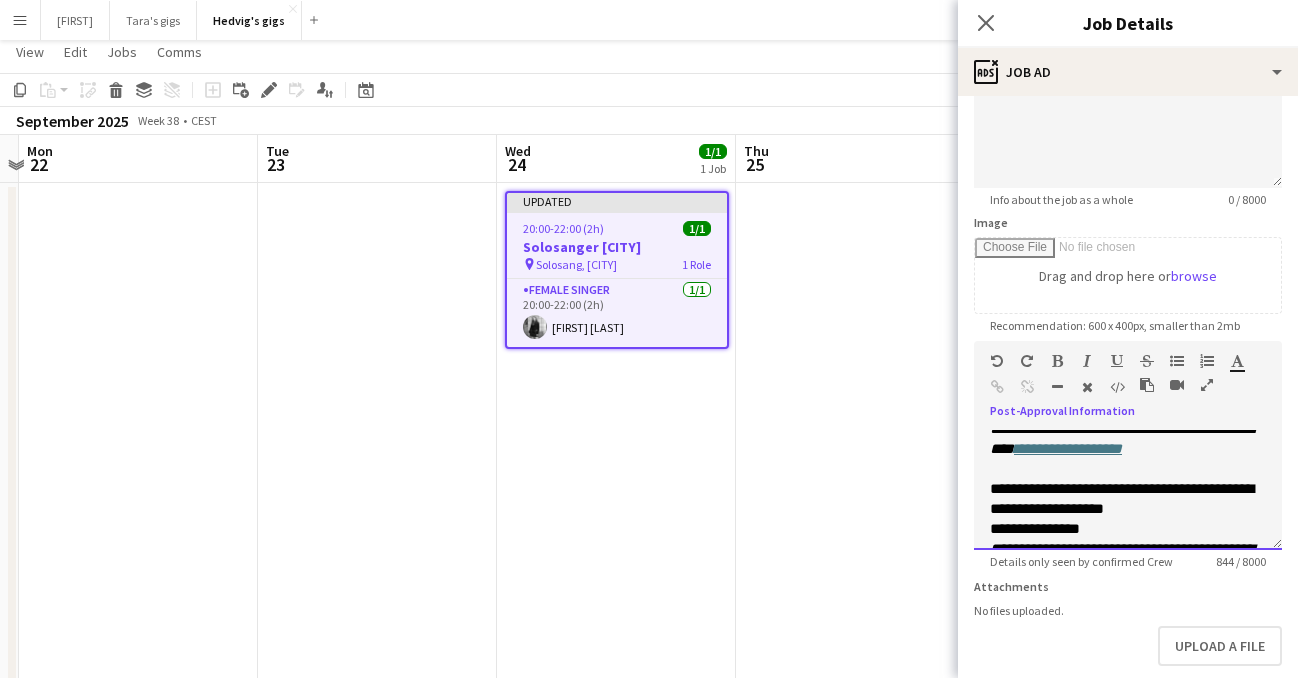scroll, scrollTop: 448, scrollLeft: 0, axis: vertical 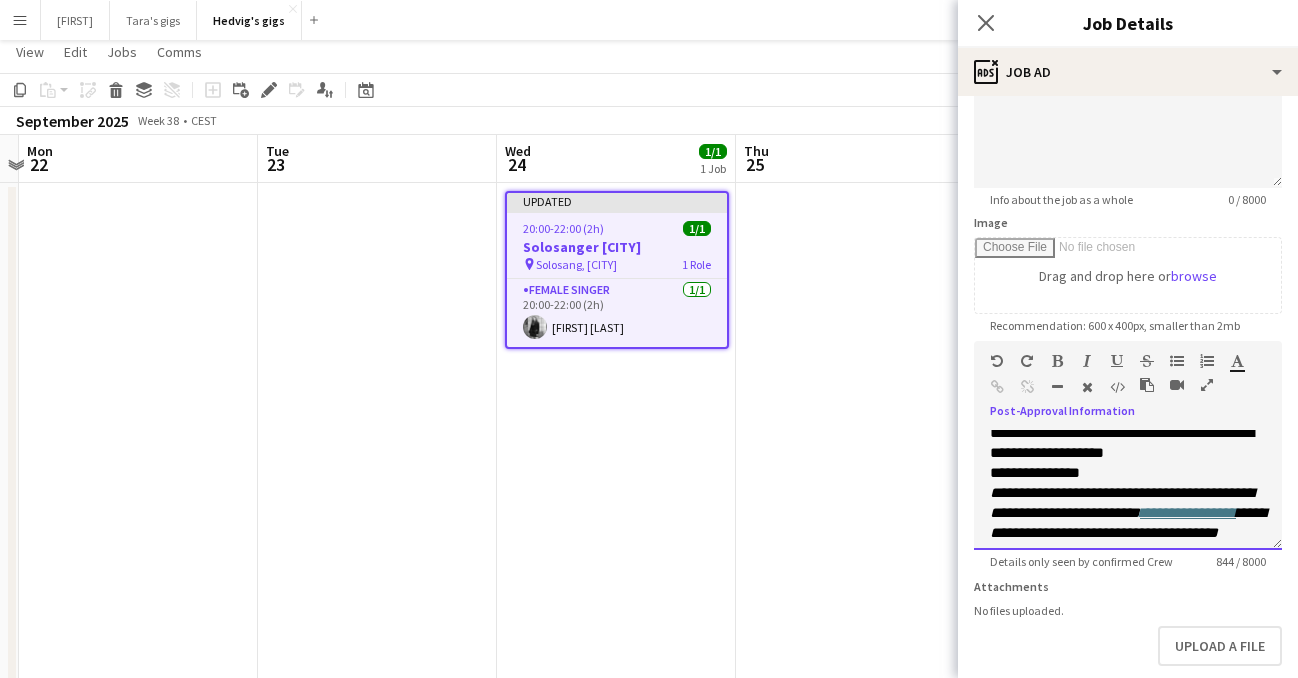 click on "**********" at bounding box center [1128, 483] 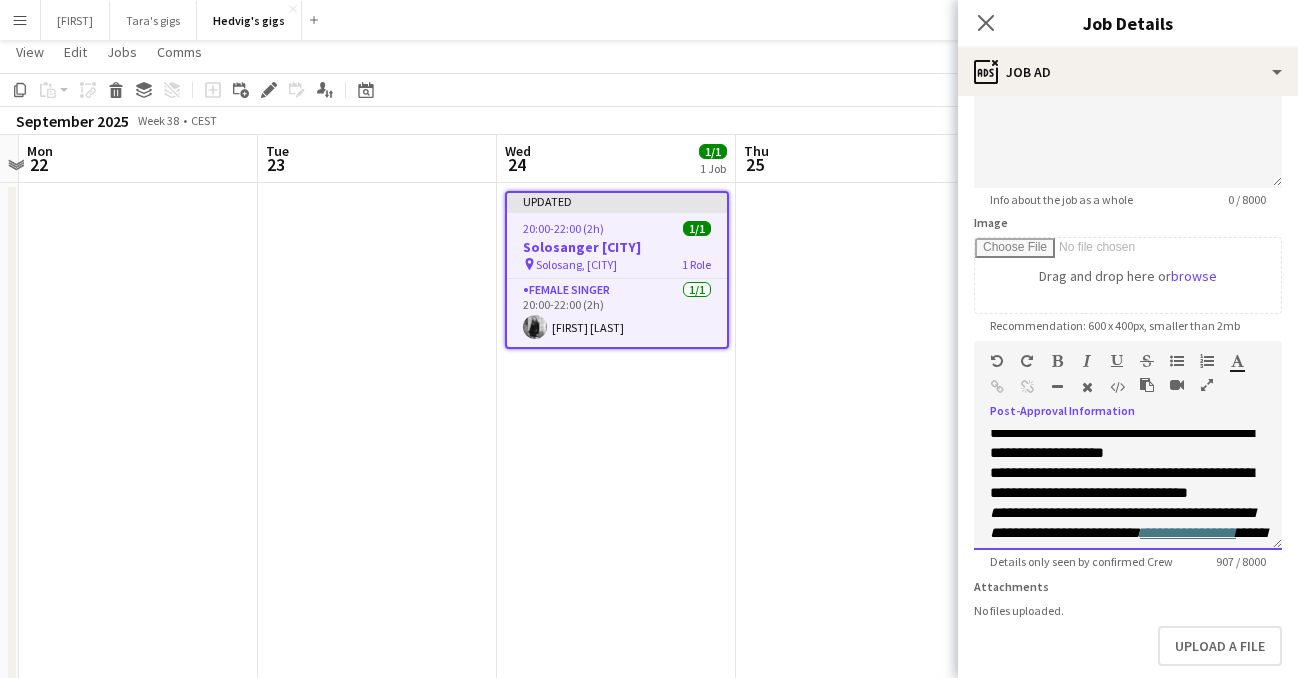 scroll, scrollTop: 0, scrollLeft: 705, axis: horizontal 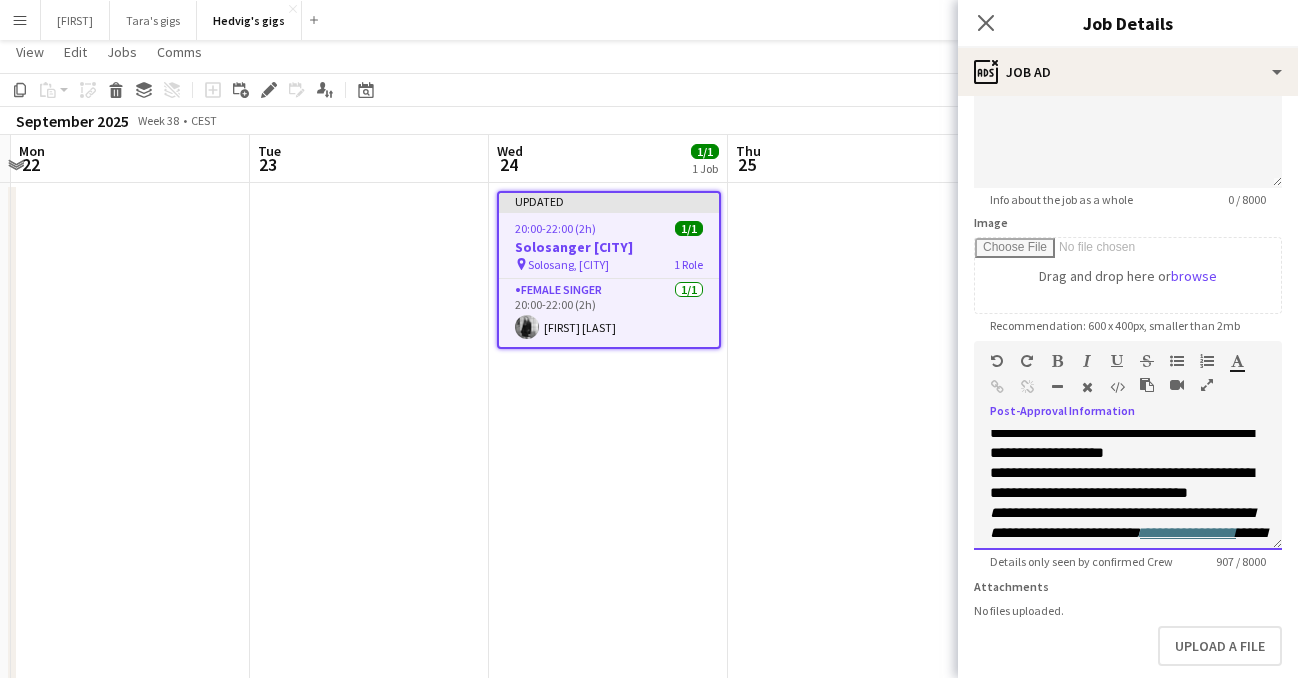 drag, startPoint x: 1154, startPoint y: 492, endPoint x: 1203, endPoint y: 531, distance: 62.625874 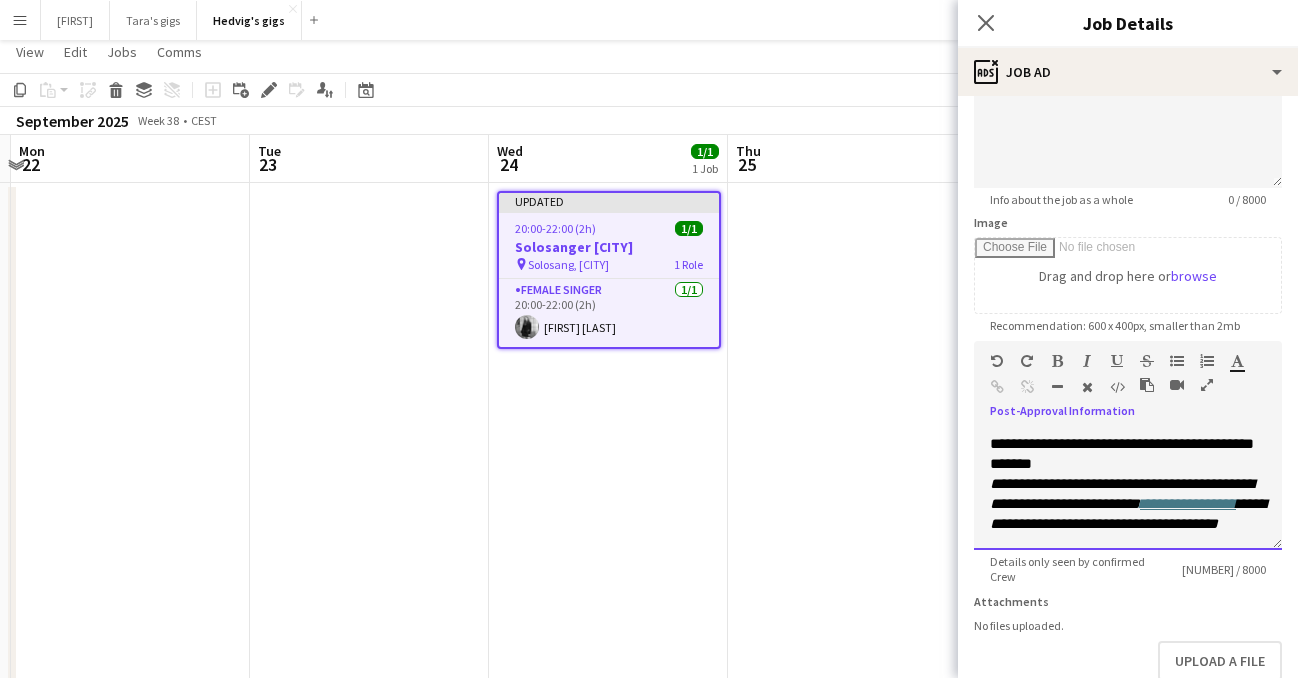 scroll, scrollTop: 519, scrollLeft: 0, axis: vertical 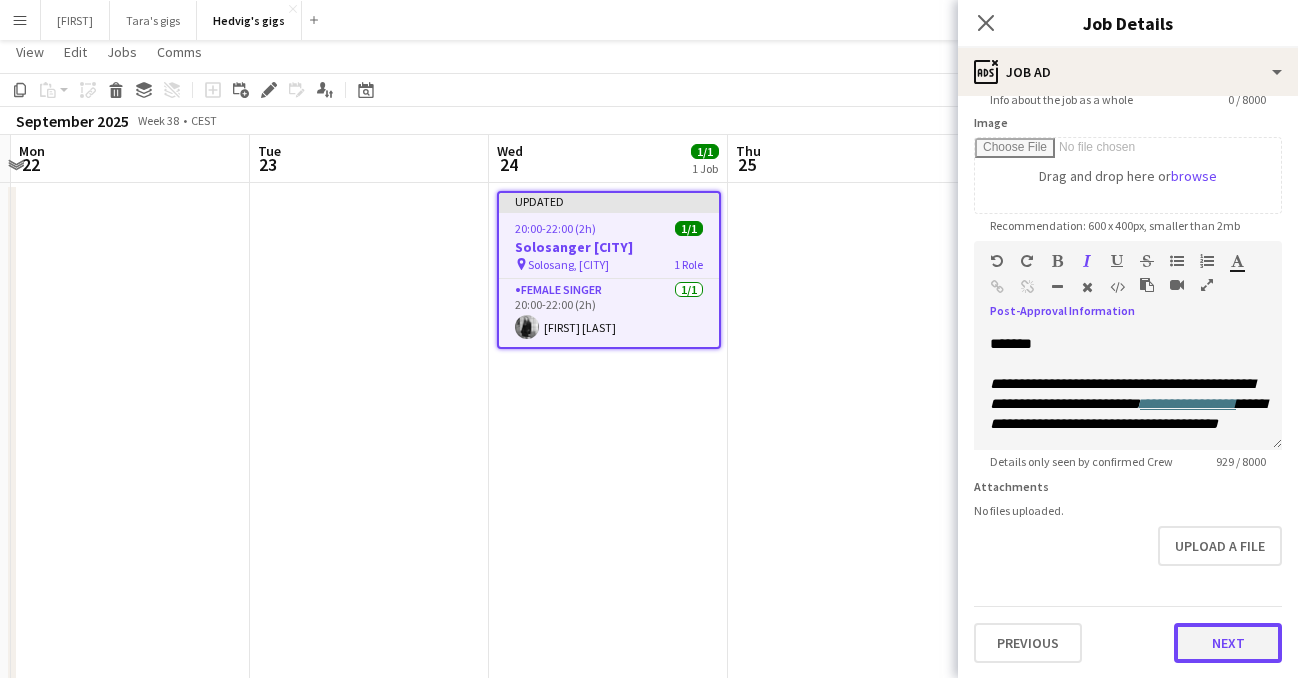 click on "Next" at bounding box center (1228, 643) 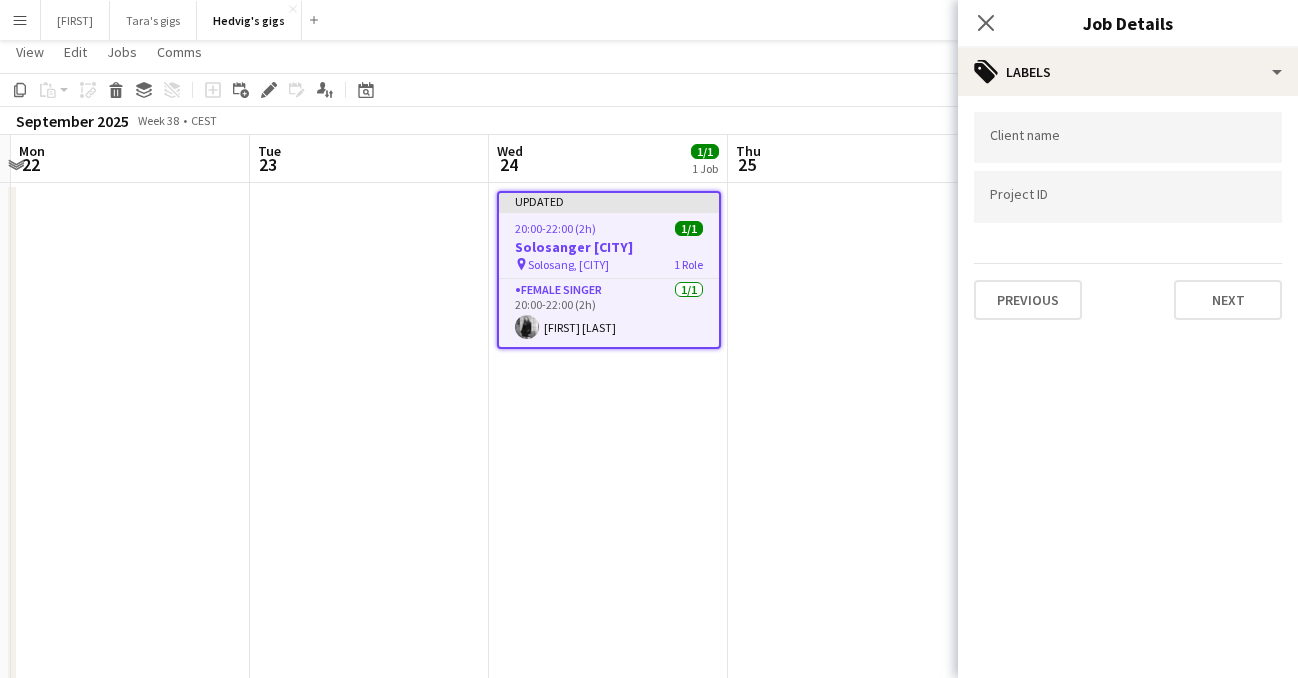scroll, scrollTop: 0, scrollLeft: 0, axis: both 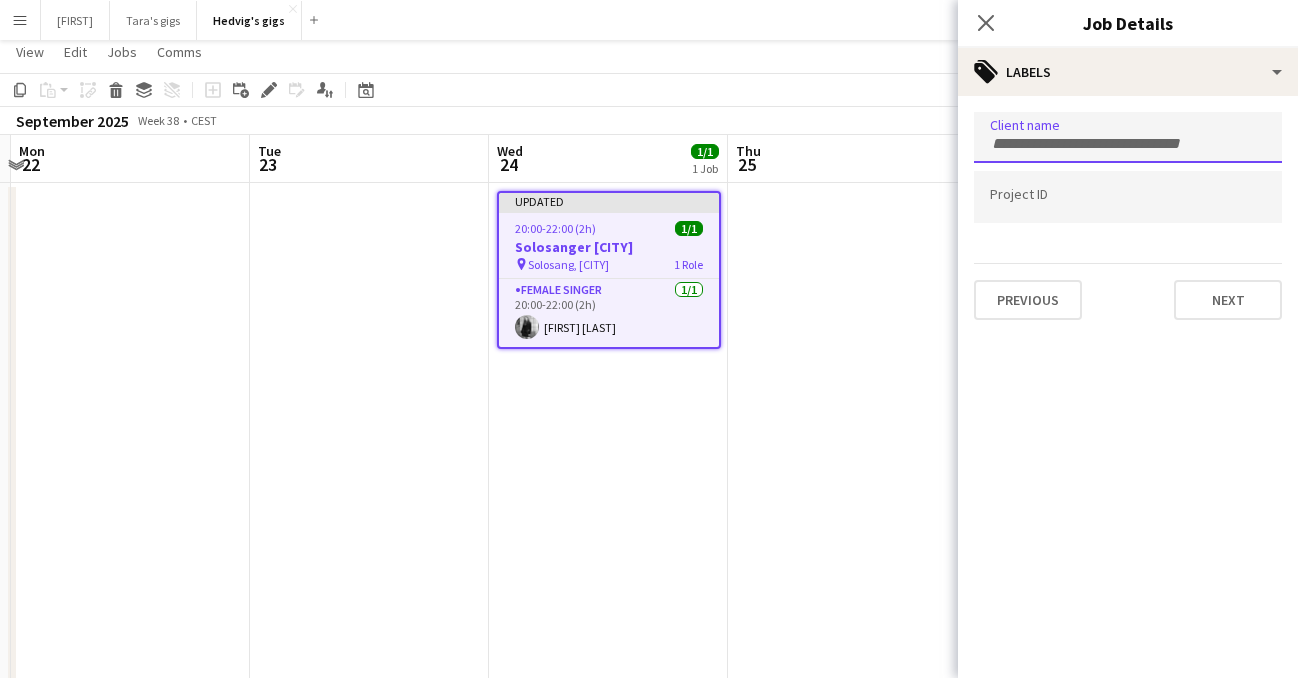 click at bounding box center (1128, 137) 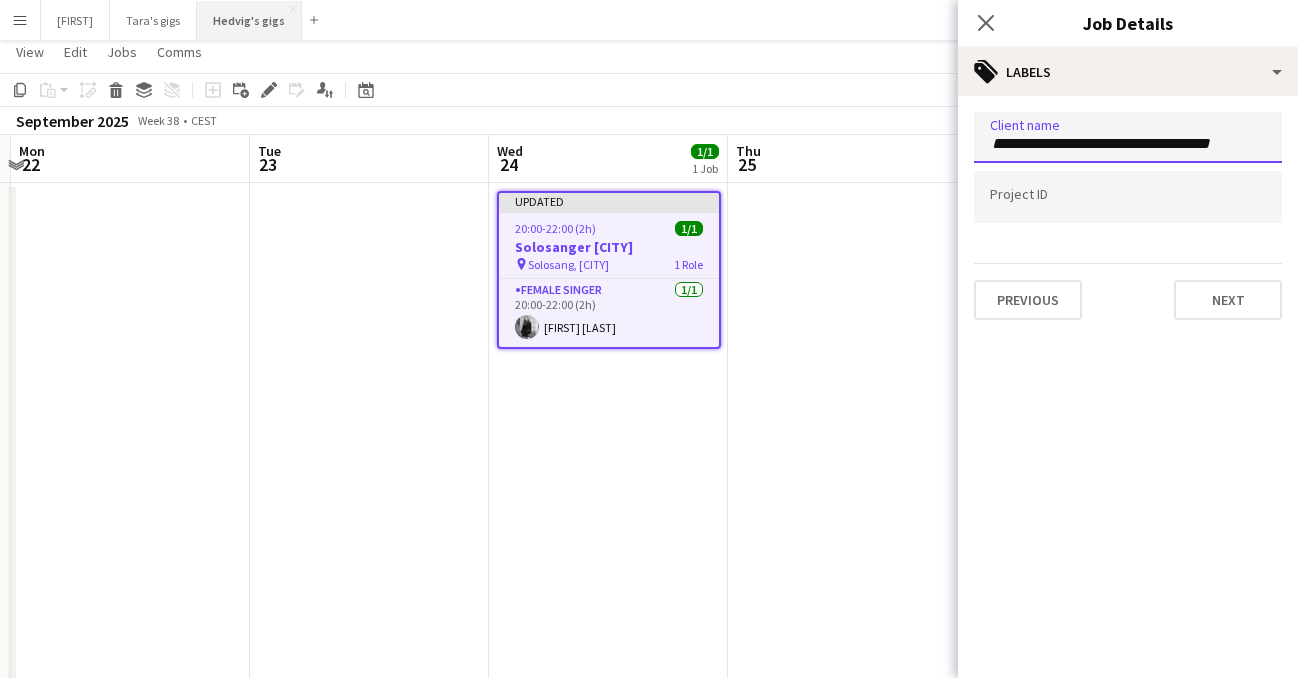 type on "**********" 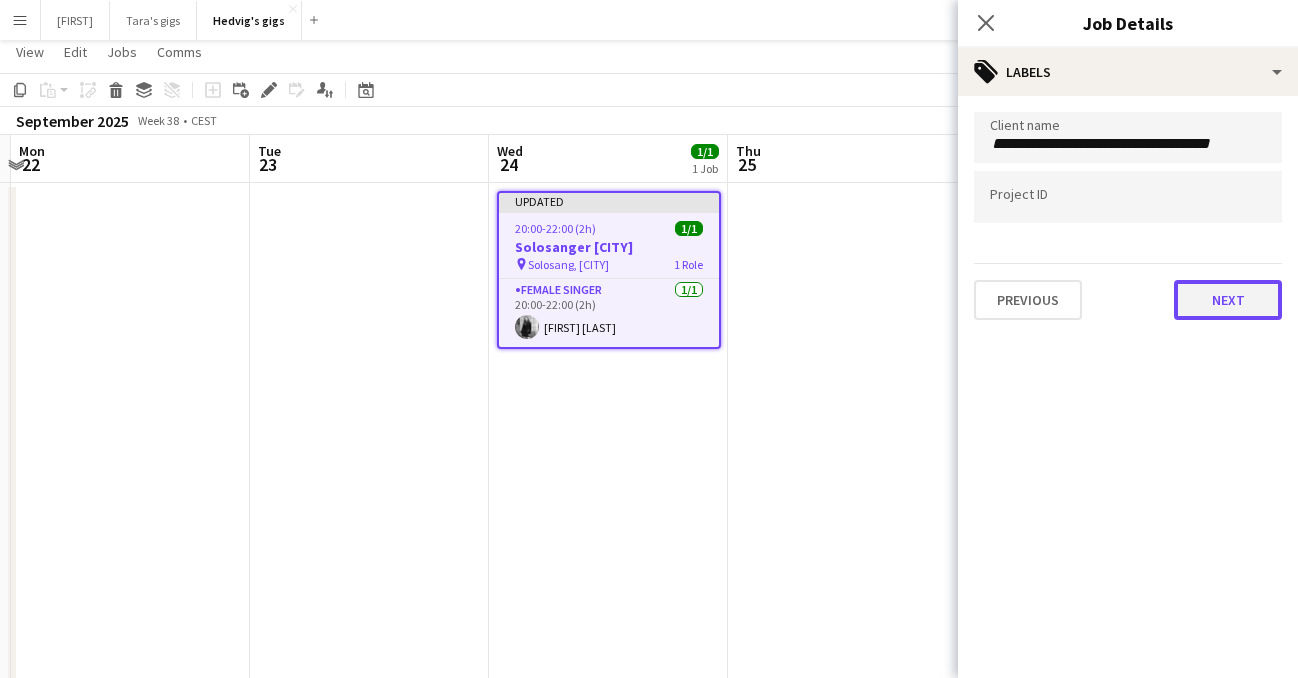 click on "Next" at bounding box center (1228, 300) 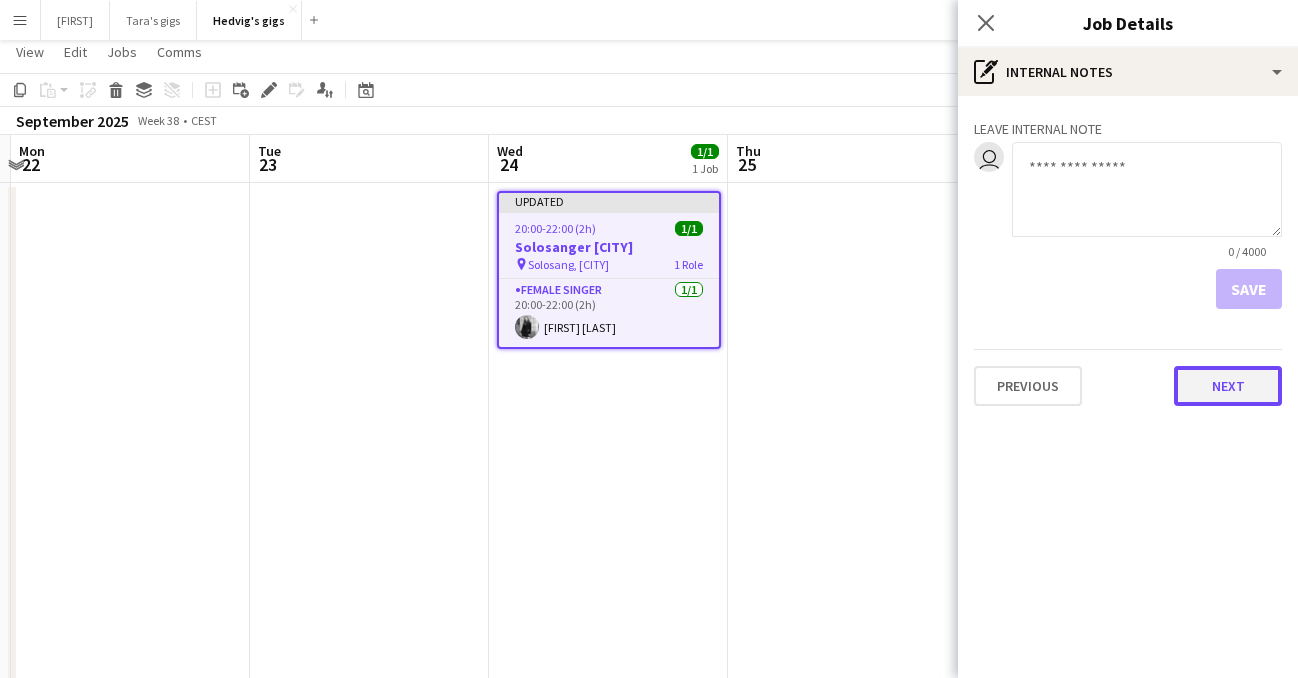 click on "Next" at bounding box center (1228, 386) 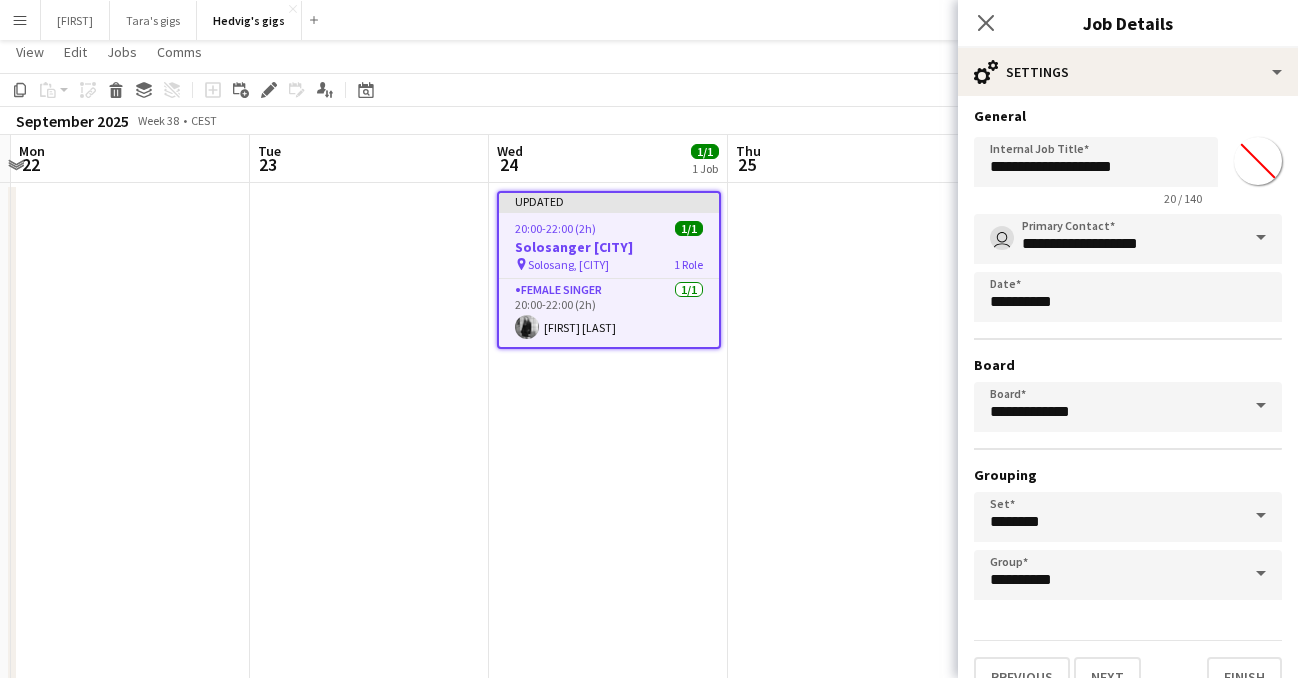 scroll, scrollTop: 40, scrollLeft: 0, axis: vertical 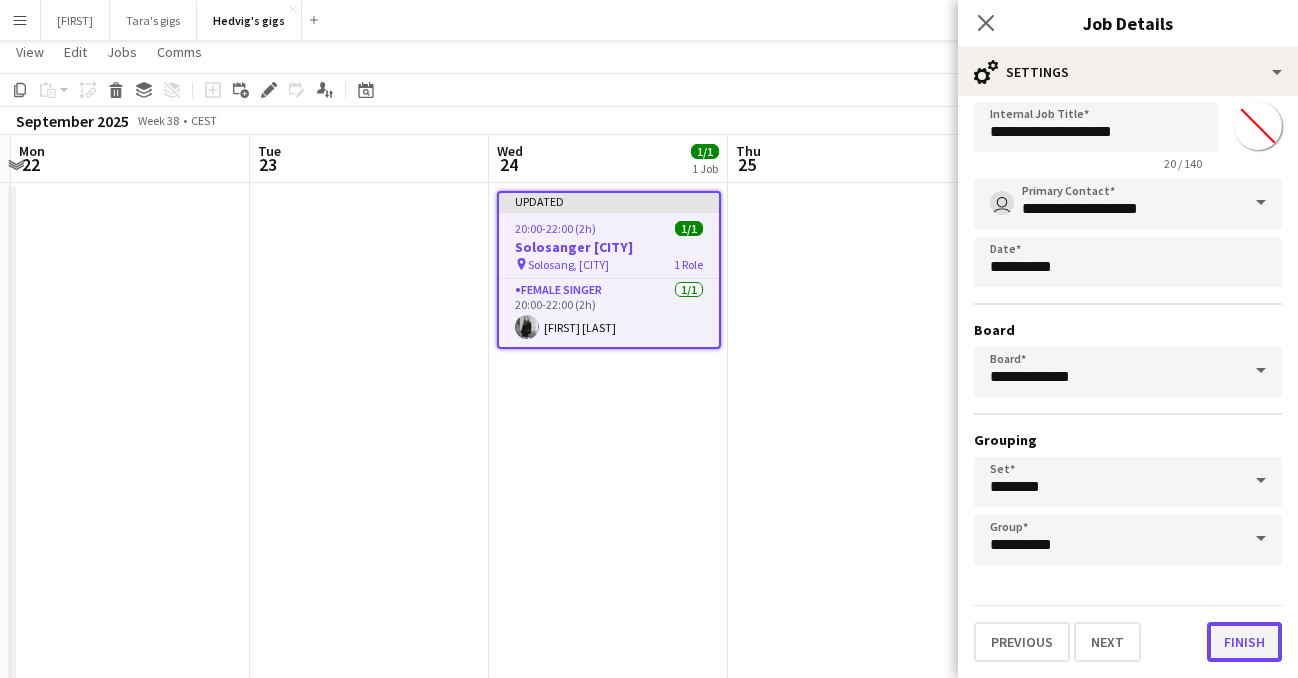 click on "Finish" at bounding box center [1244, 642] 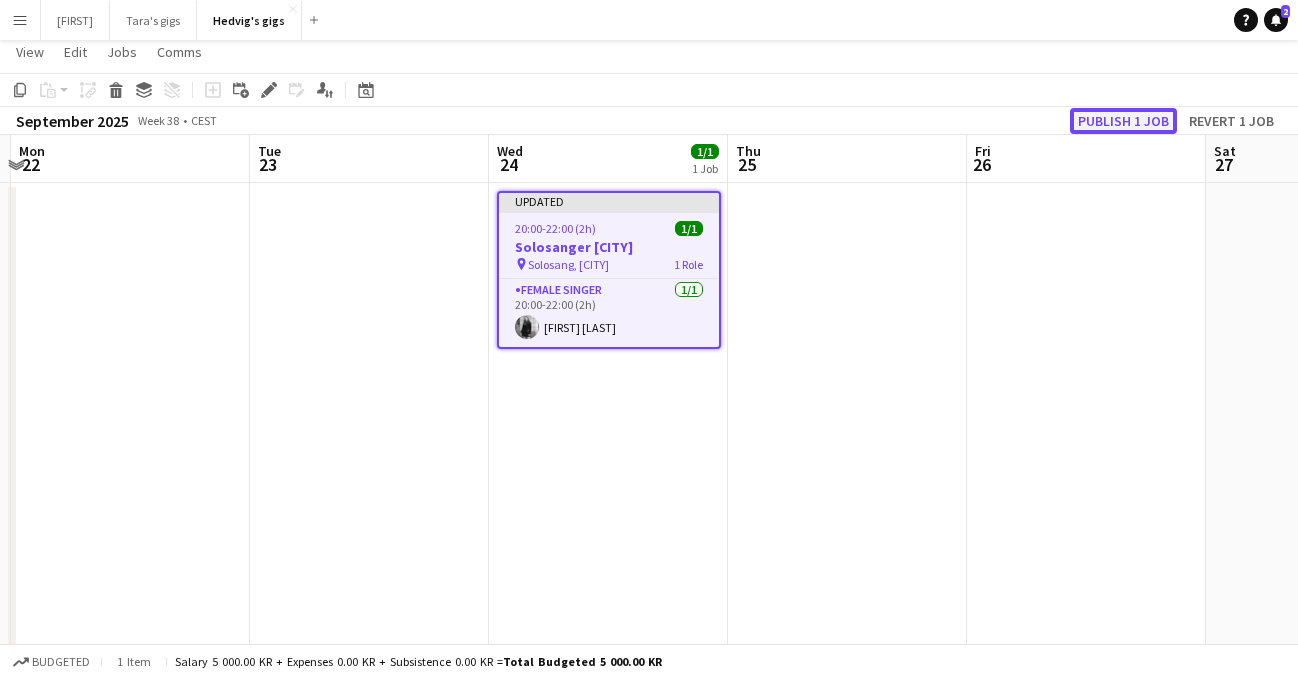 click on "Publish 1 job" 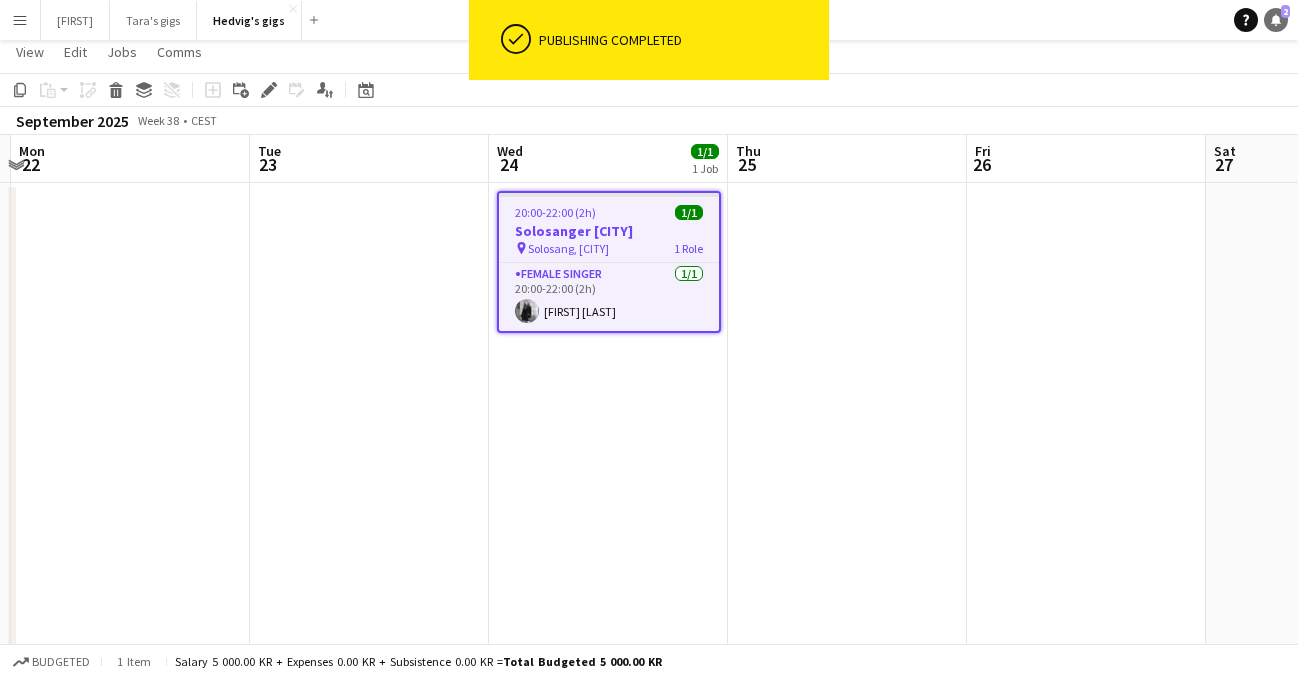 click on "Notifications
2" at bounding box center [1276, 20] 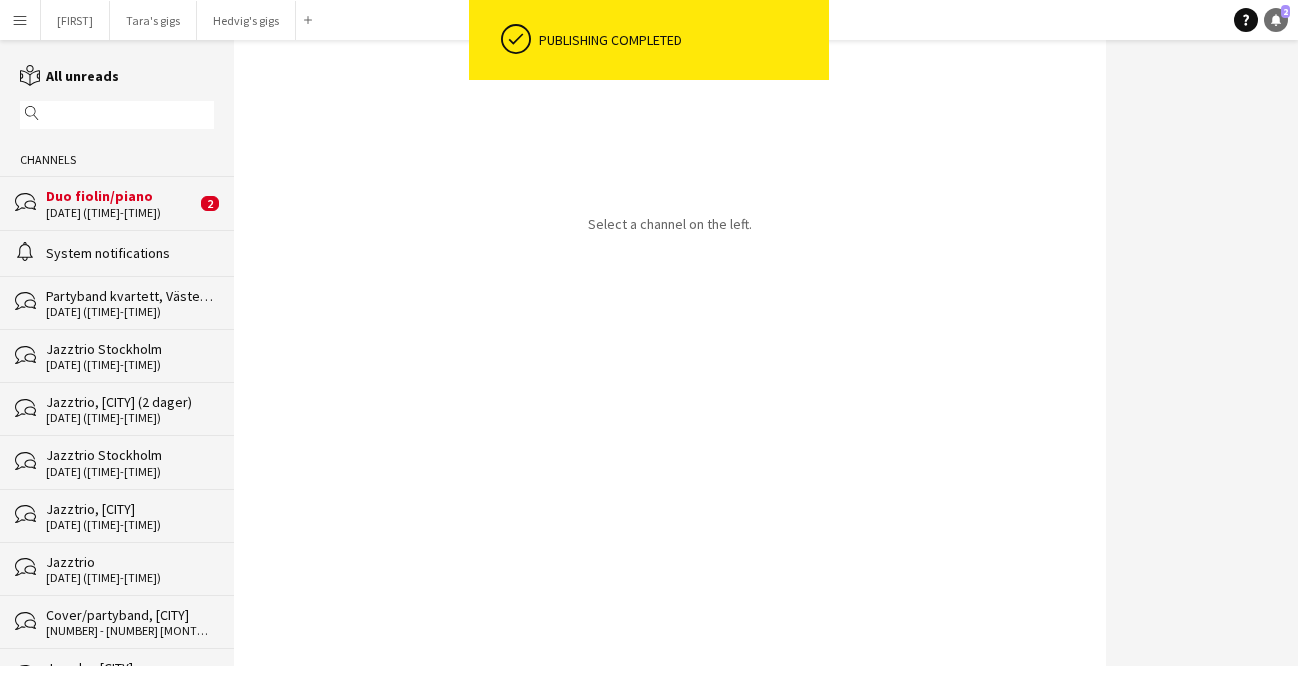 scroll, scrollTop: 0, scrollLeft: 0, axis: both 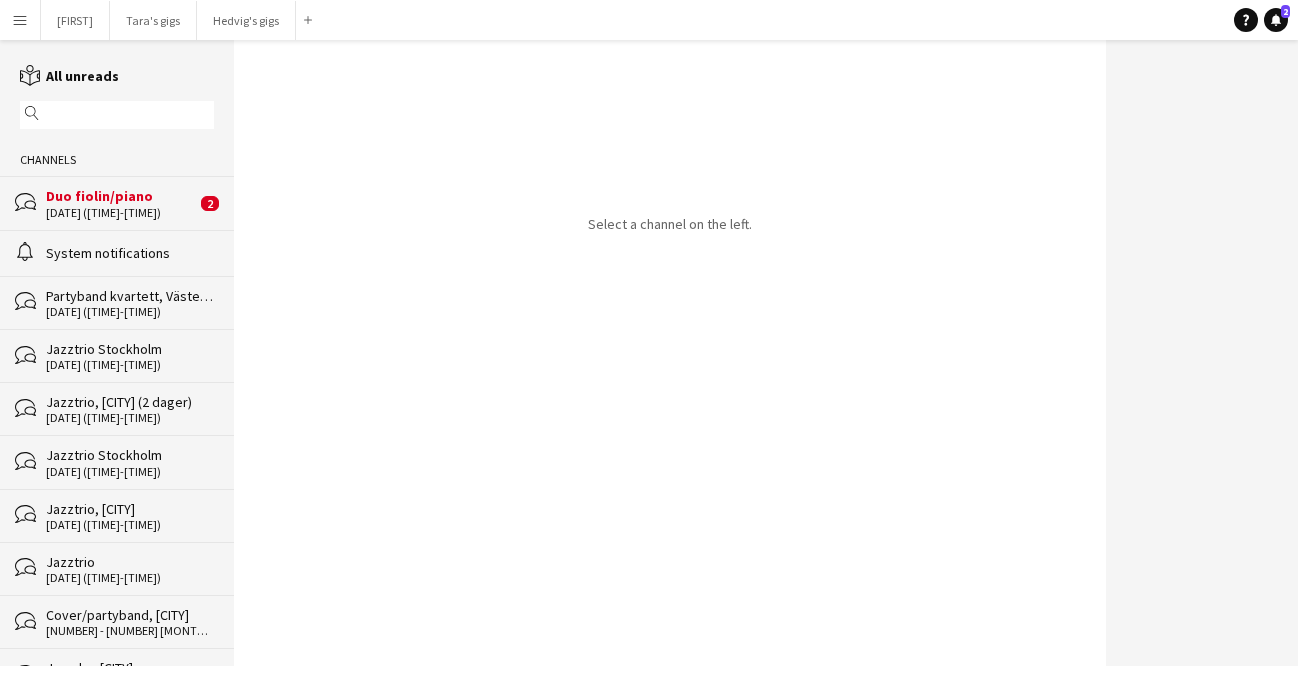 click on "Duo fiolin/piano" 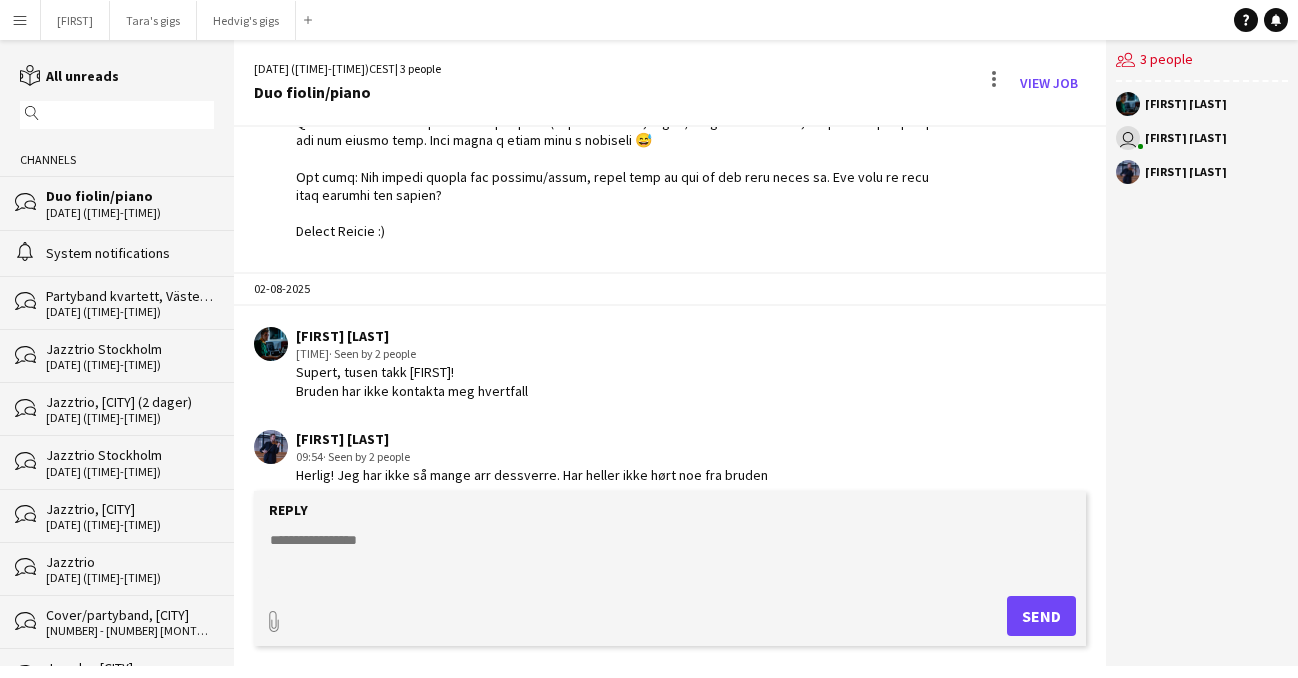 scroll, scrollTop: 431, scrollLeft: 0, axis: vertical 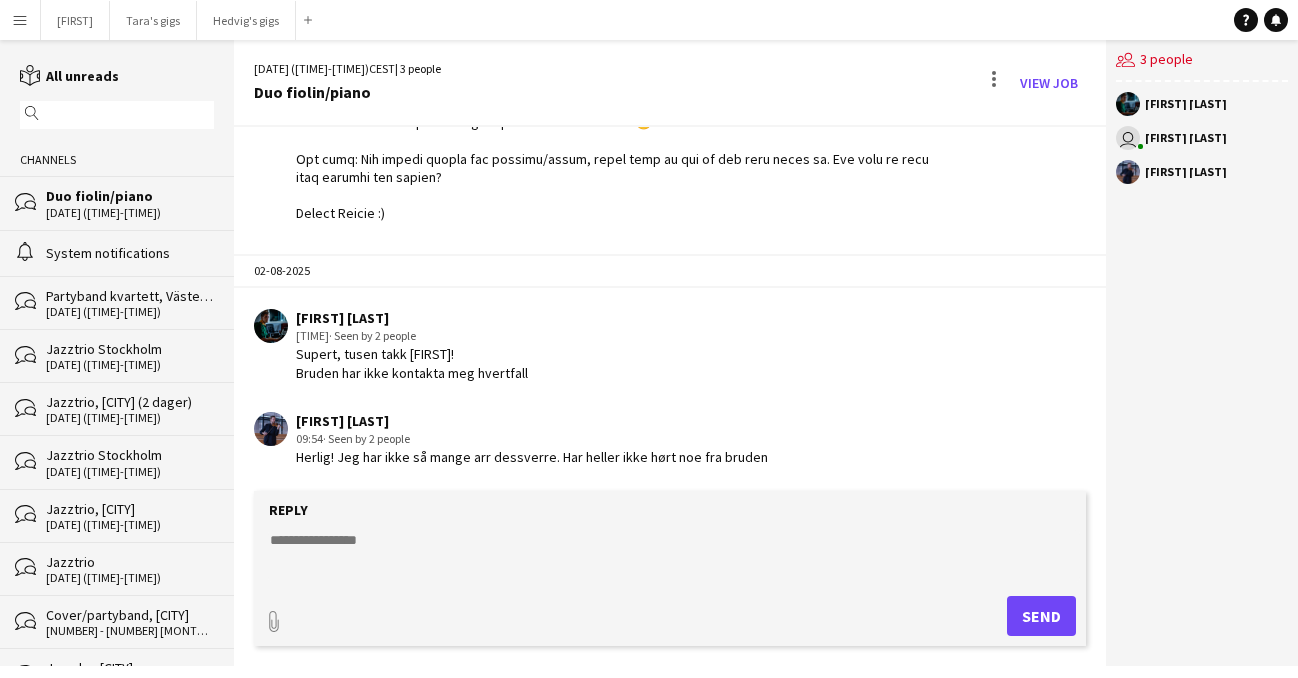 click 